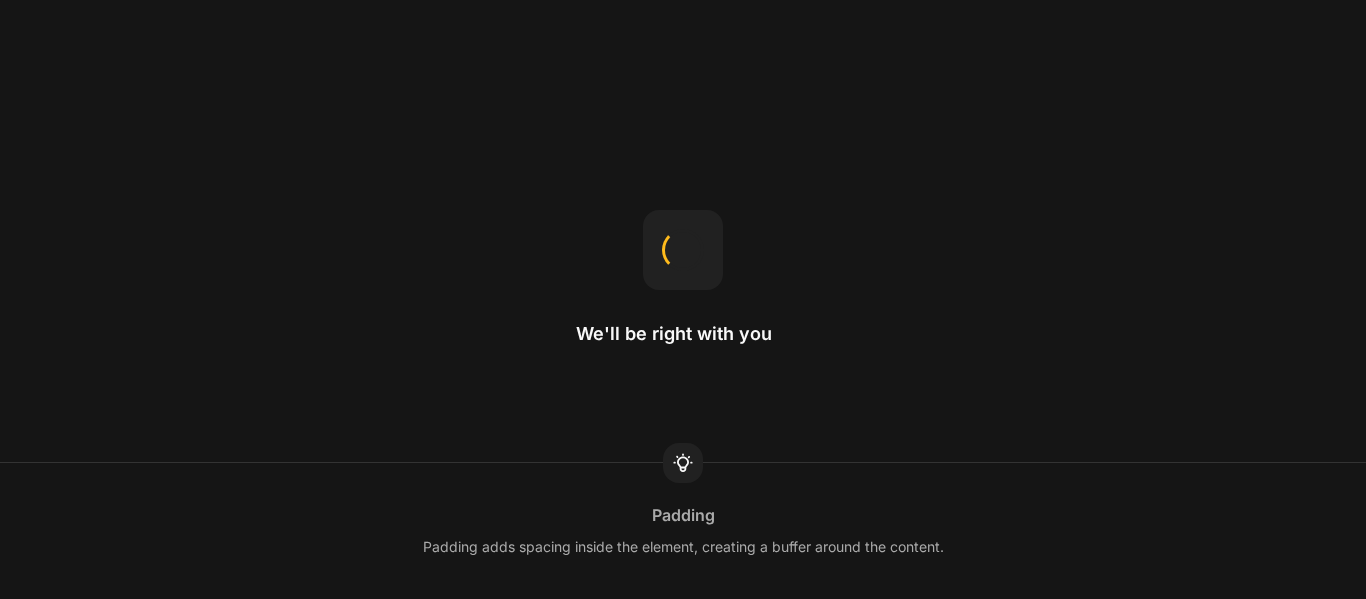 scroll, scrollTop: 0, scrollLeft: 0, axis: both 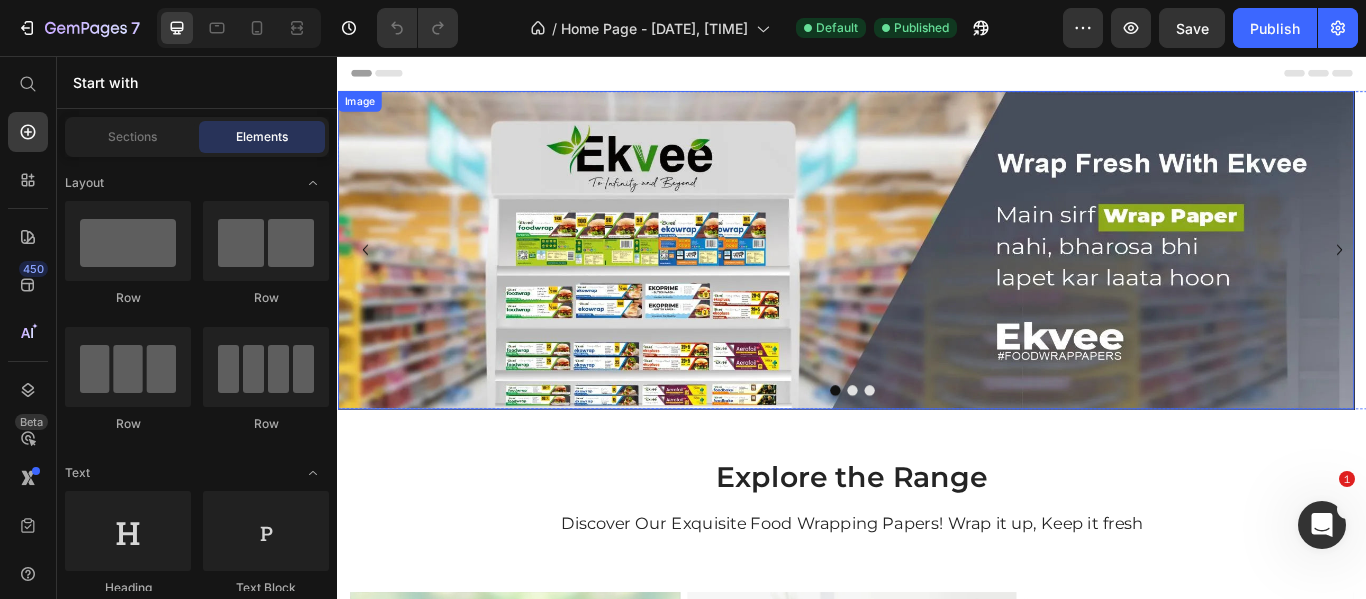 click at bounding box center [929, 282] 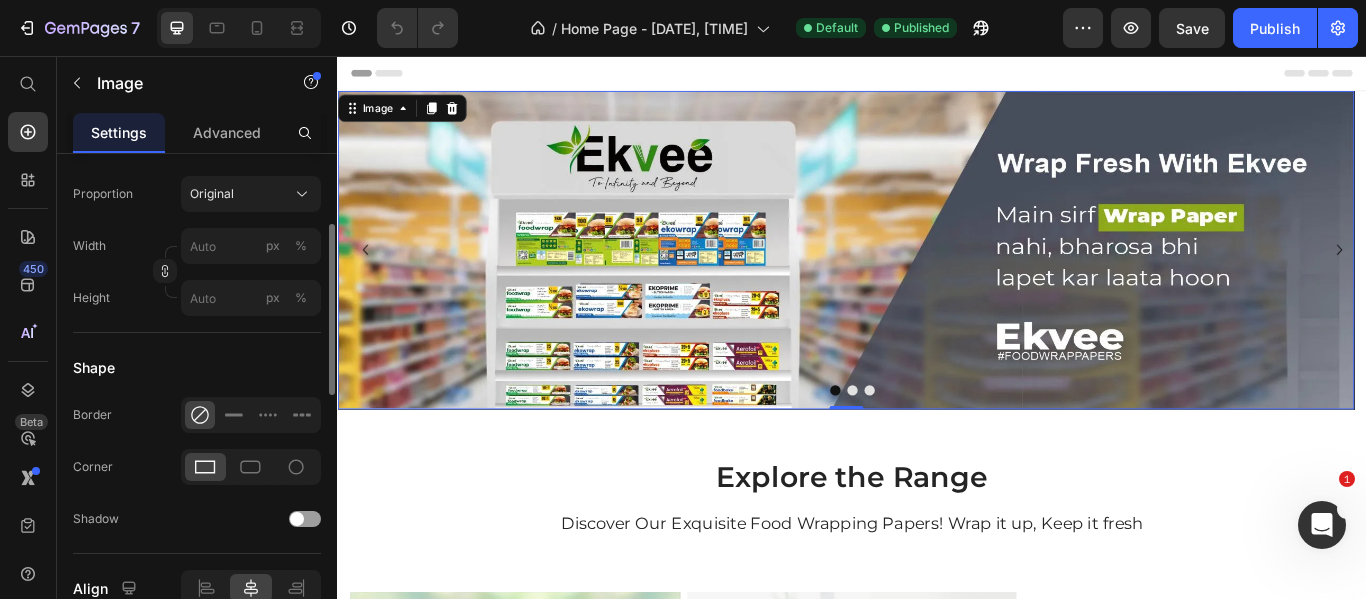 scroll, scrollTop: 500, scrollLeft: 0, axis: vertical 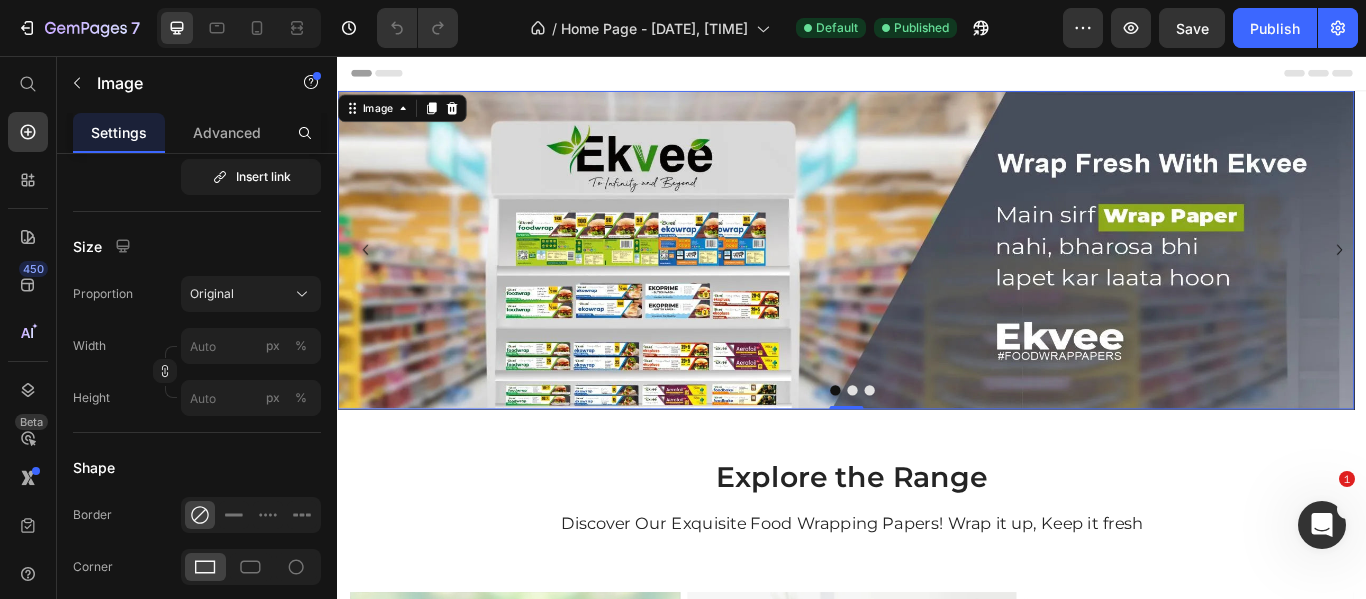 click at bounding box center (929, 282) 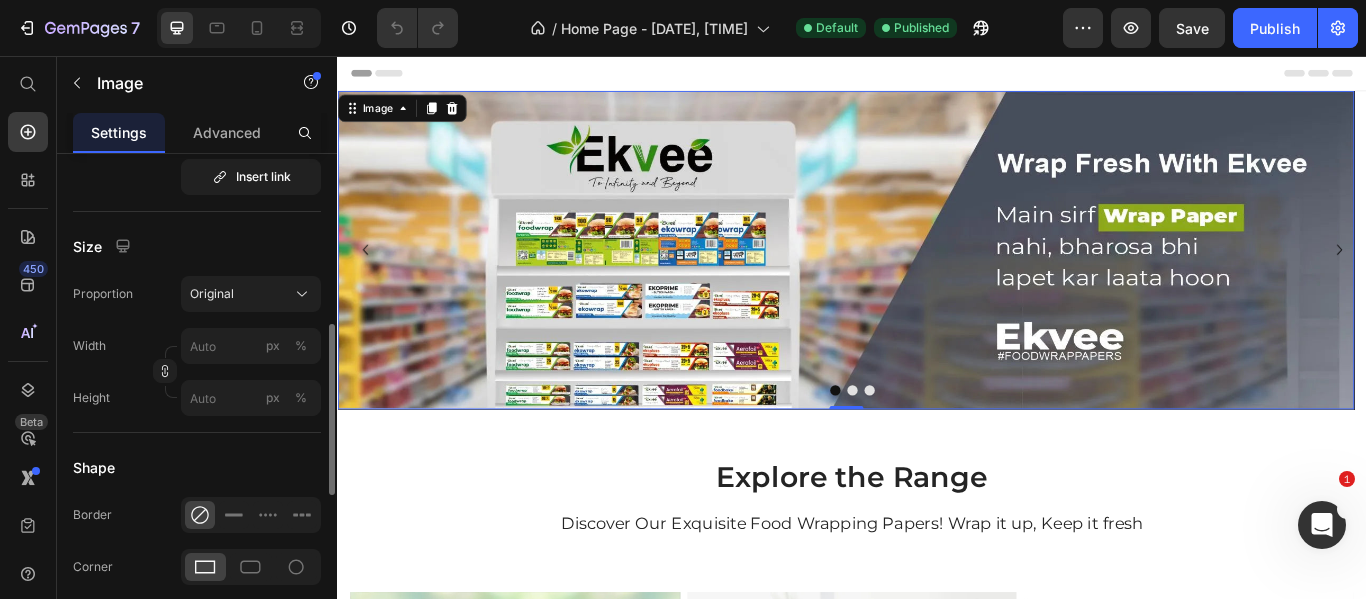 scroll, scrollTop: 0, scrollLeft: 0, axis: both 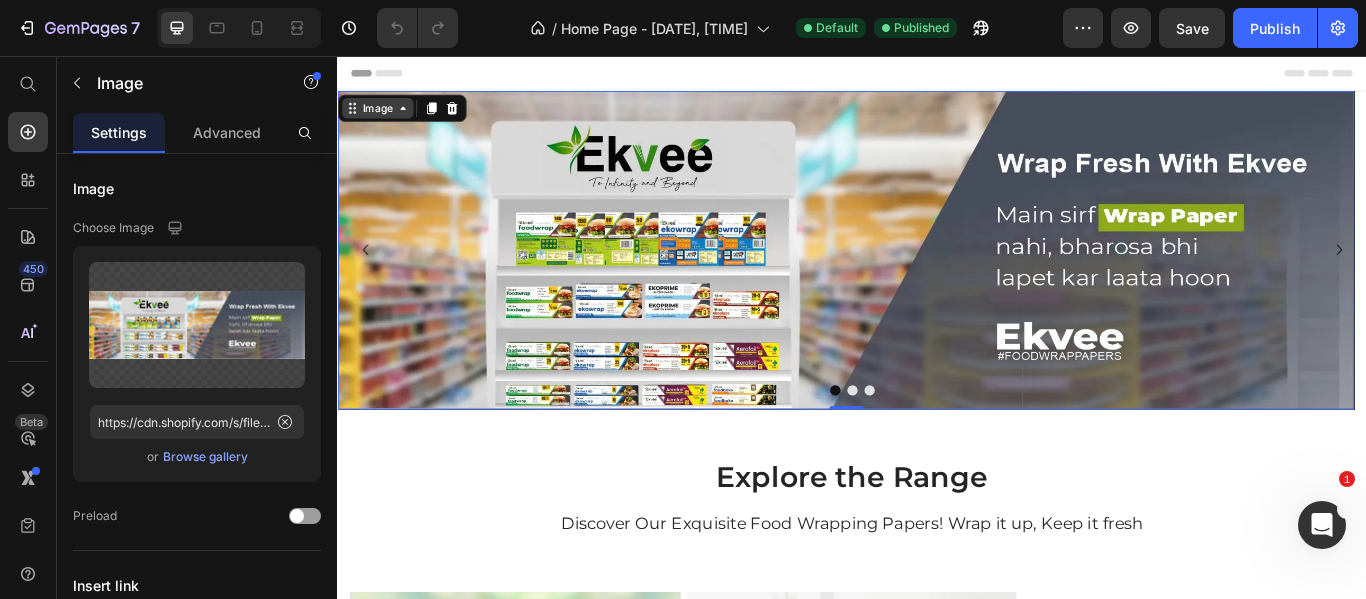 click on "Image" at bounding box center [383, 117] 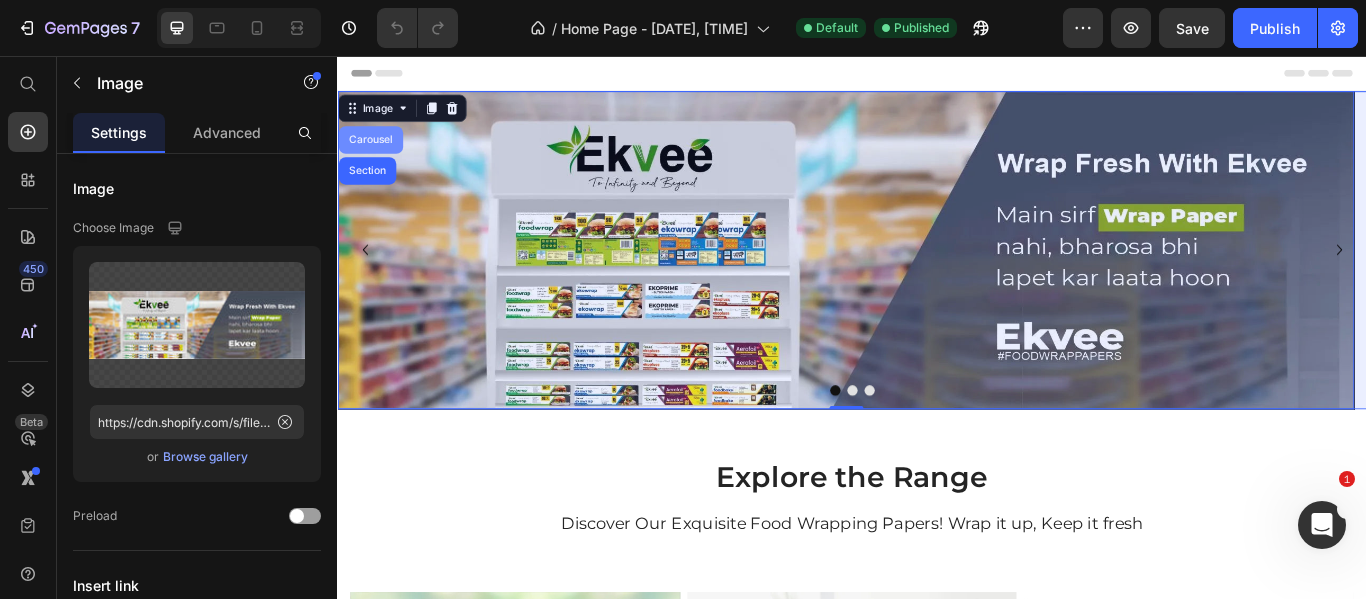 click on "Carousel" at bounding box center [375, 154] 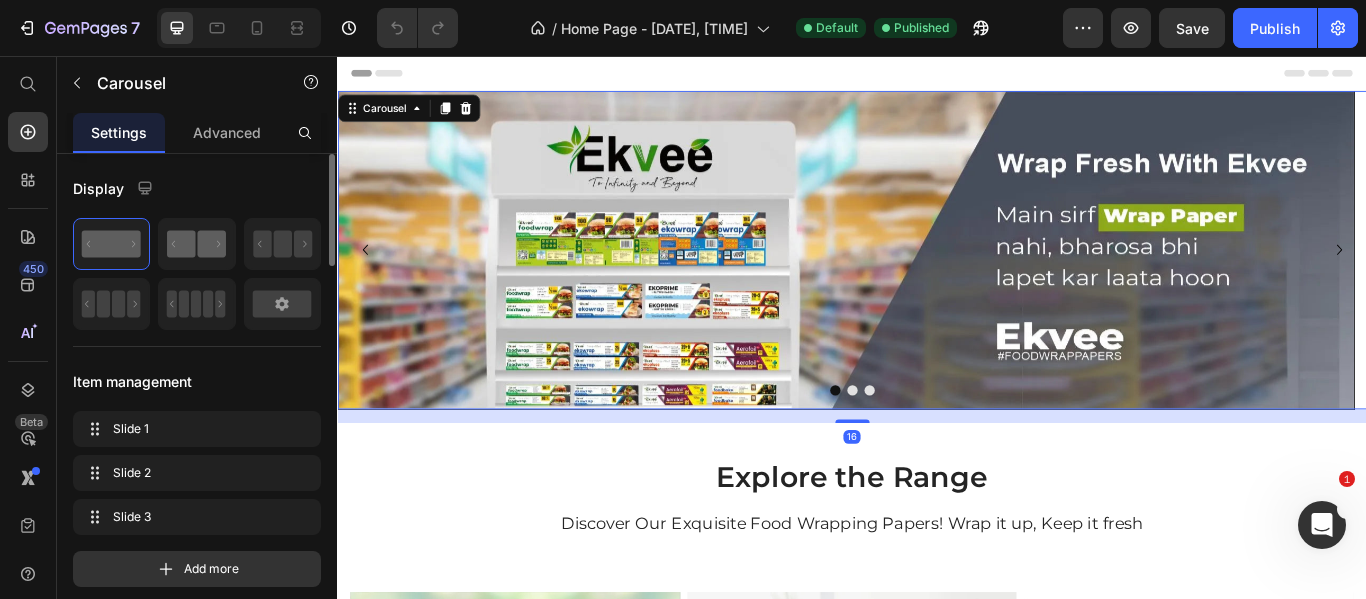 scroll, scrollTop: 300, scrollLeft: 0, axis: vertical 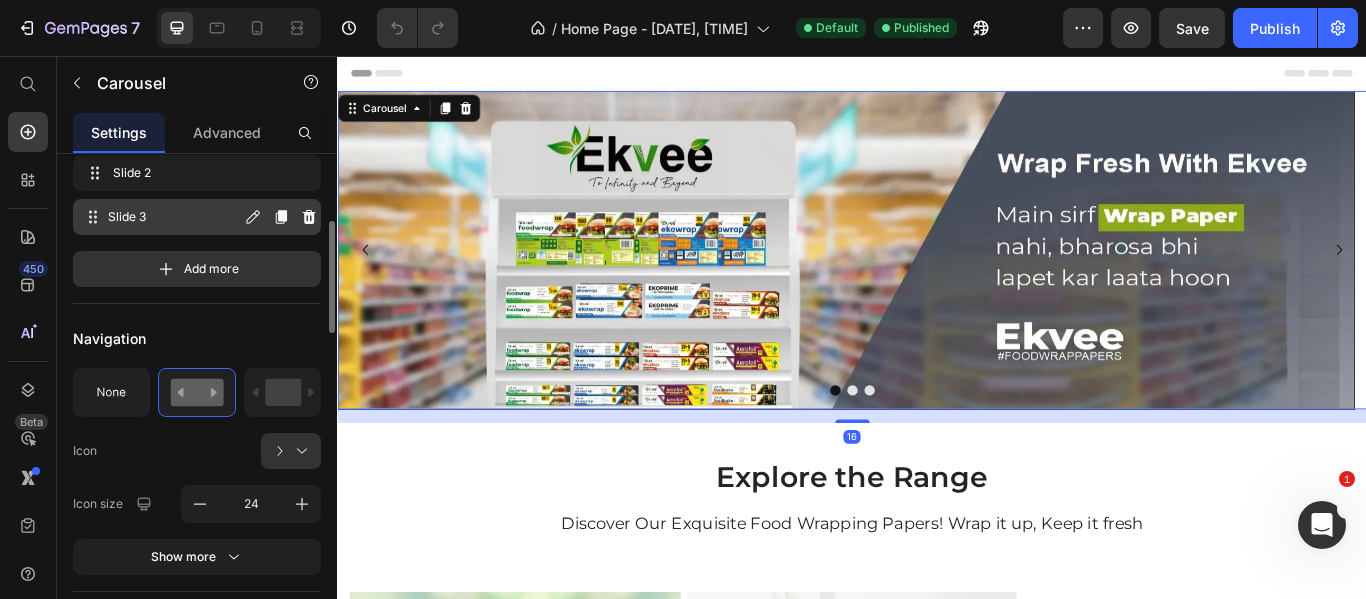 click on "Slide 3" at bounding box center (174, 217) 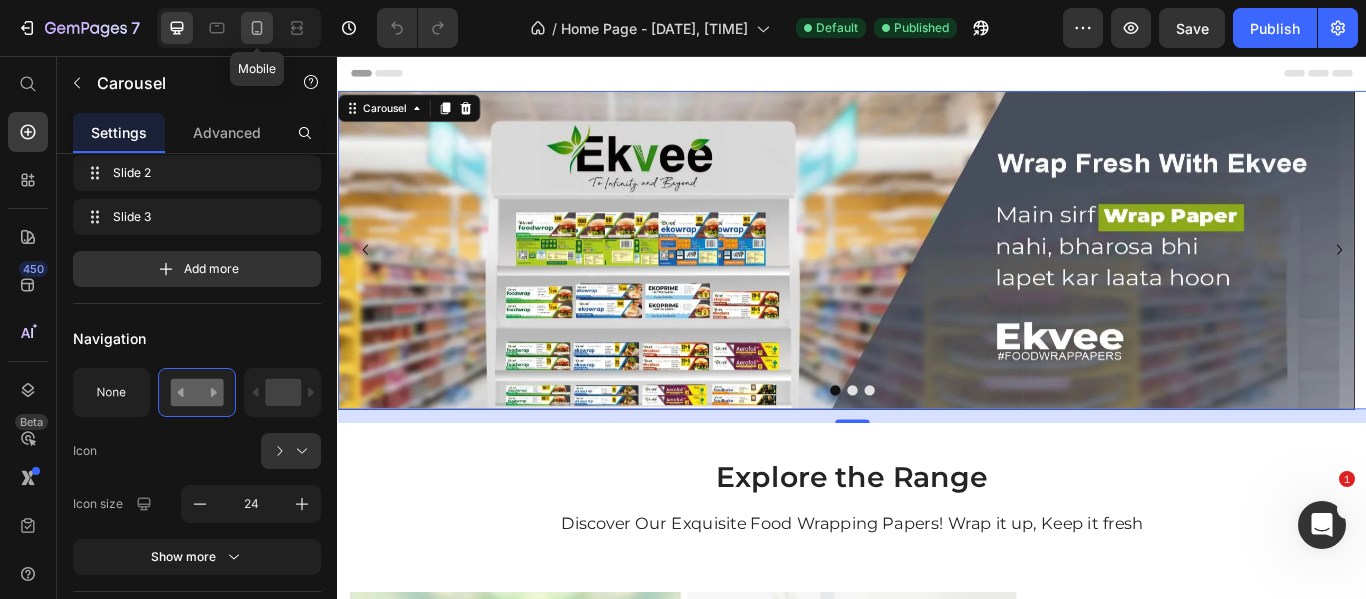 click 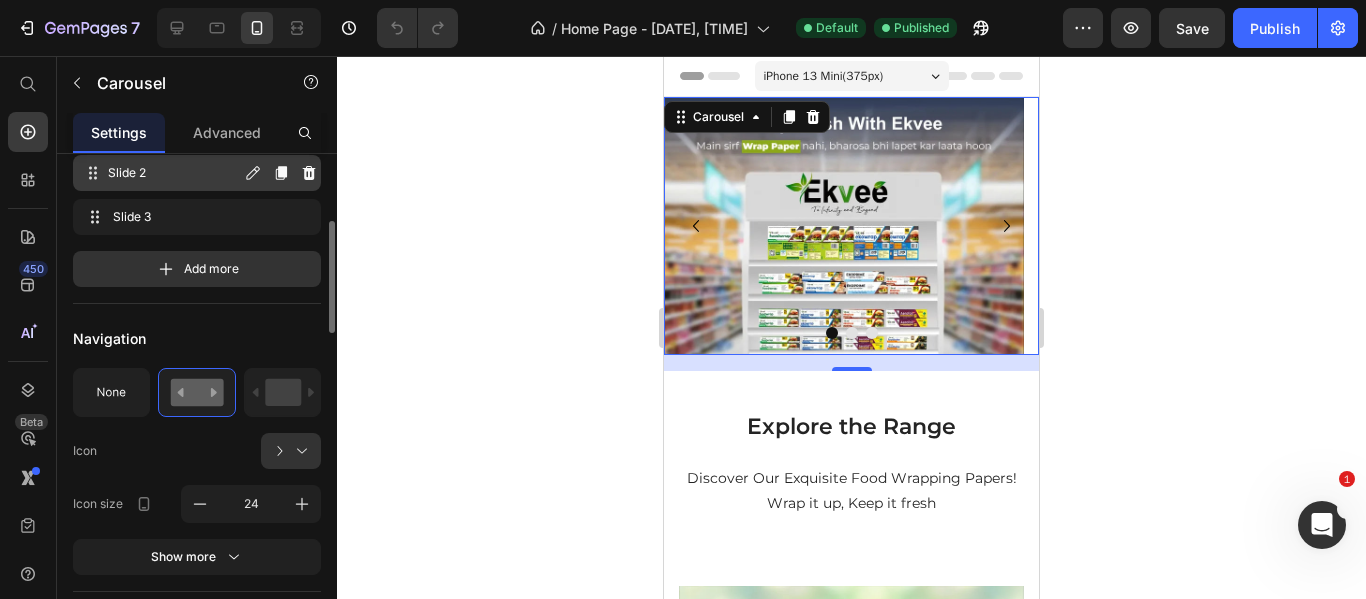 click on "Slide 2" at bounding box center (174, 173) 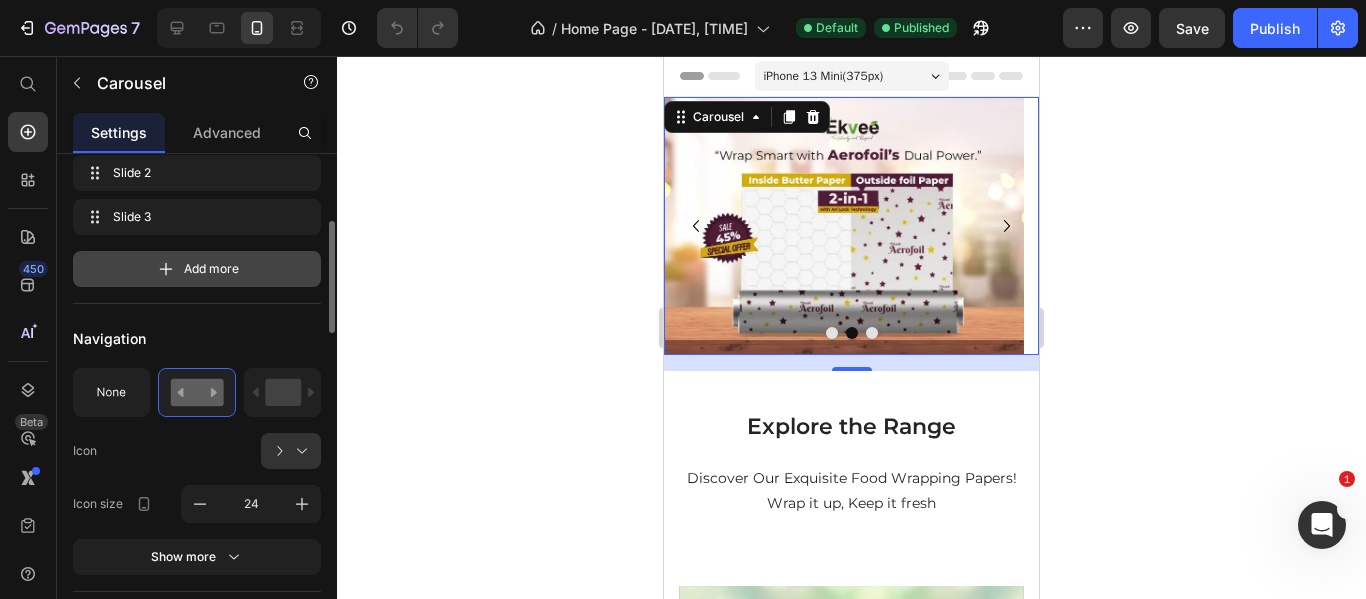 scroll, scrollTop: 0, scrollLeft: 0, axis: both 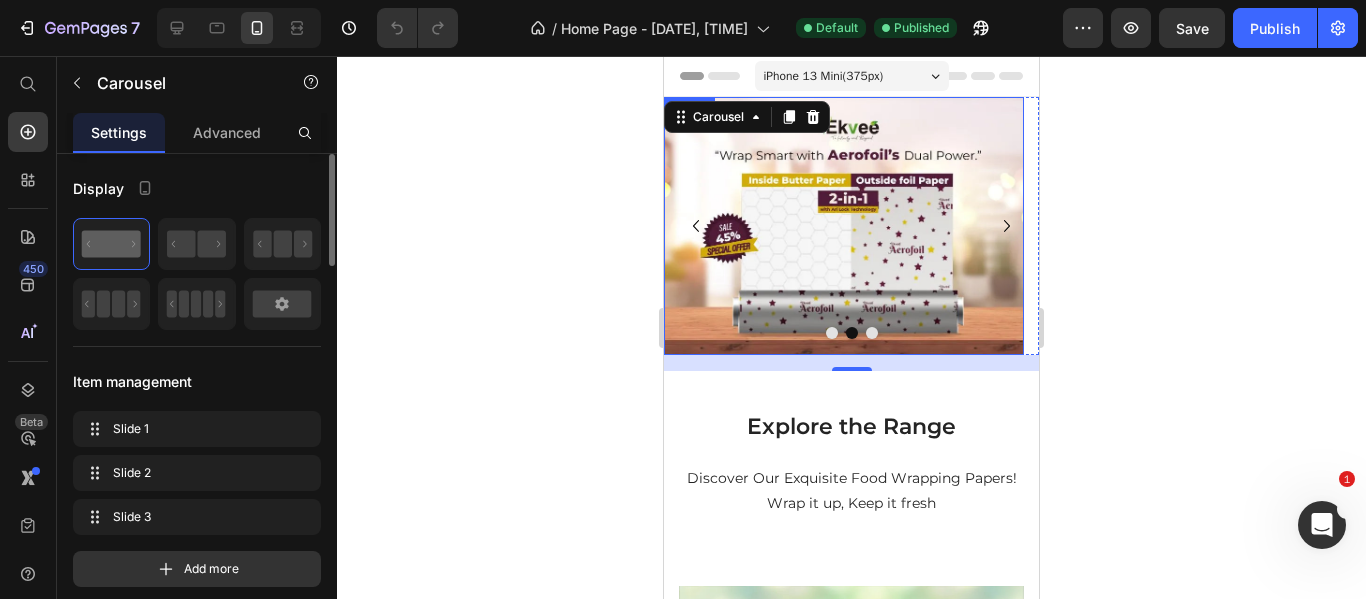 click at bounding box center [844, 226] 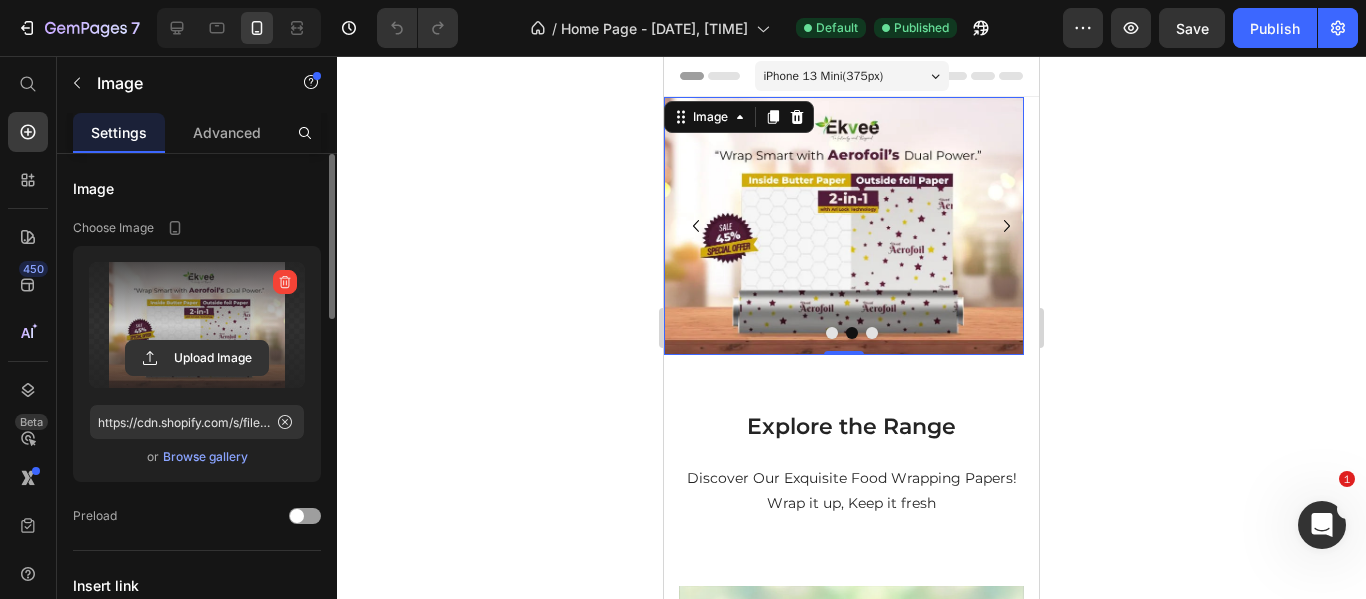 click at bounding box center (197, 325) 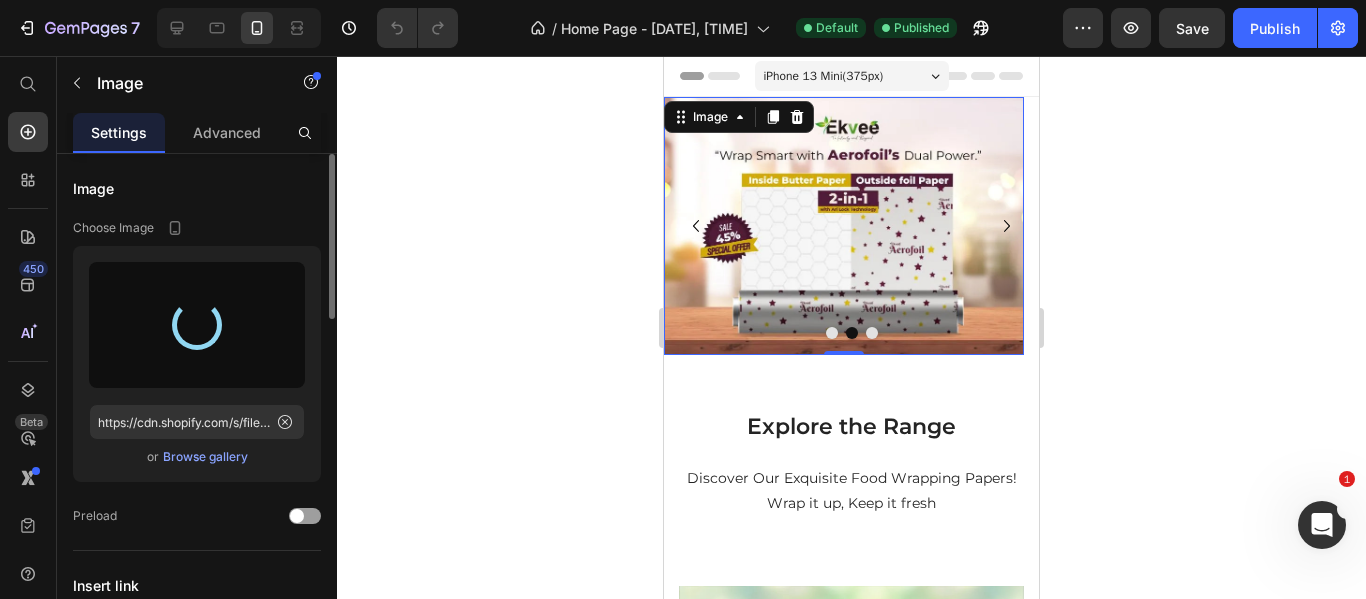 type on "https://cdn.shopify.com/s/files/1/0659/6257/3902/files/gempages_560607979410293616-0be7bdaf-f3e6-403f-a151-6d1456def896.webp" 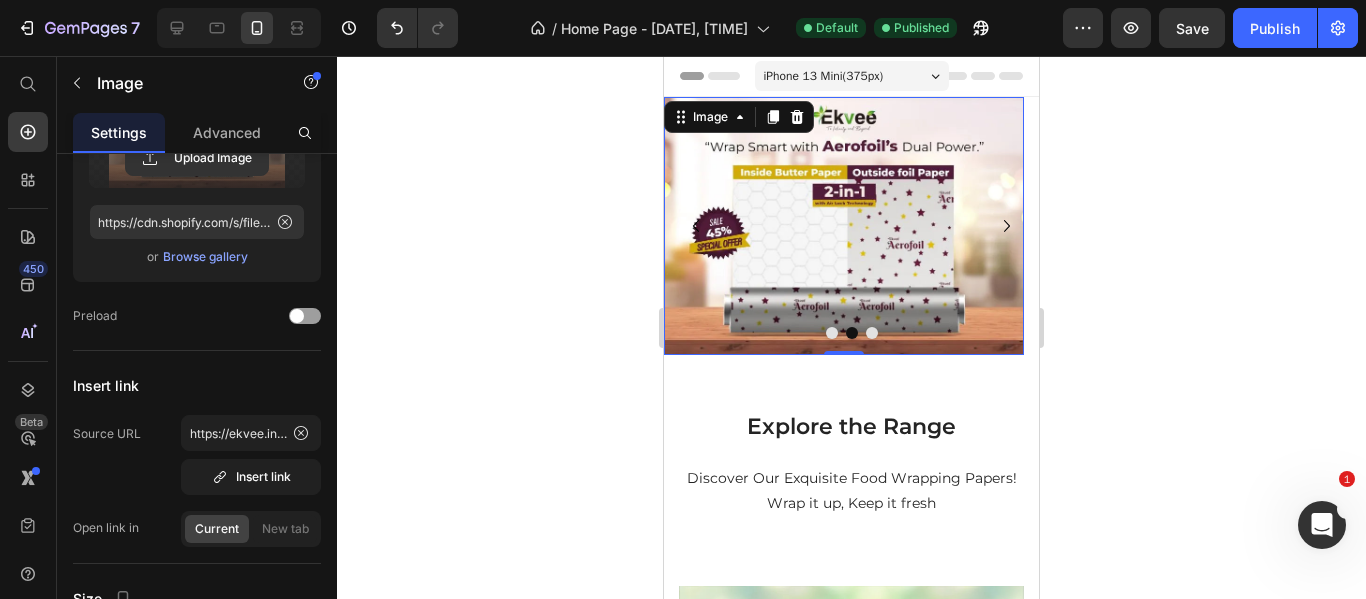 scroll, scrollTop: 0, scrollLeft: 0, axis: both 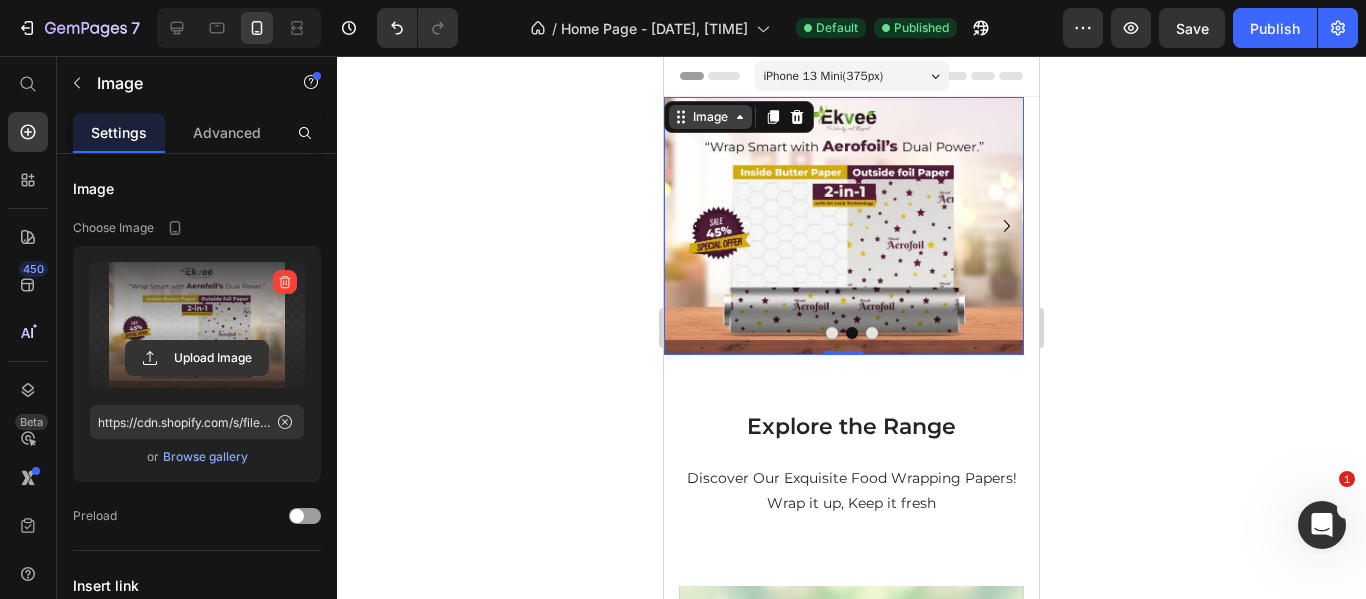 click on "Image" at bounding box center [710, 117] 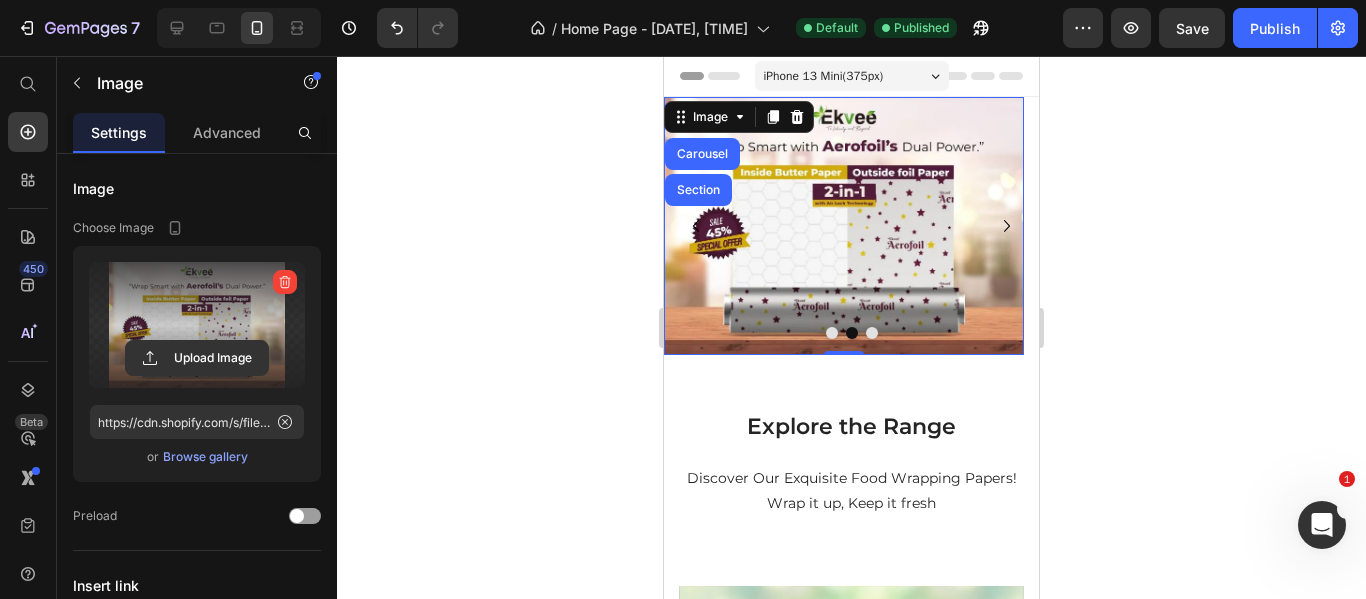 click at bounding box center (844, 226) 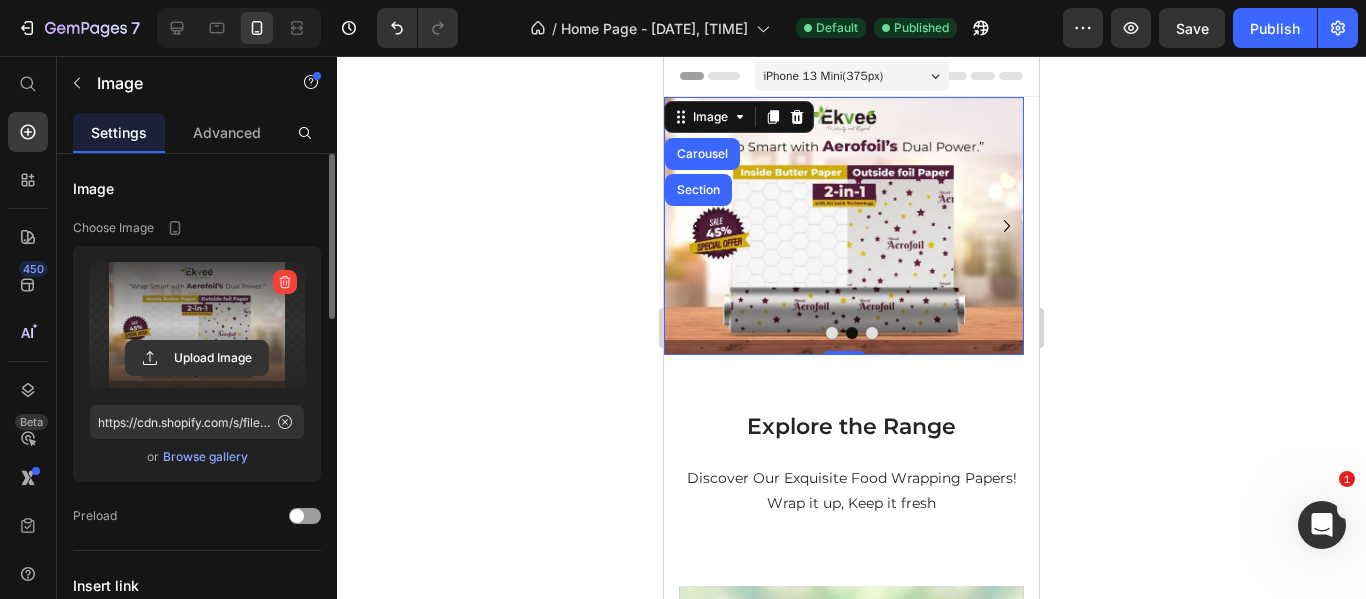 scroll, scrollTop: 100, scrollLeft: 0, axis: vertical 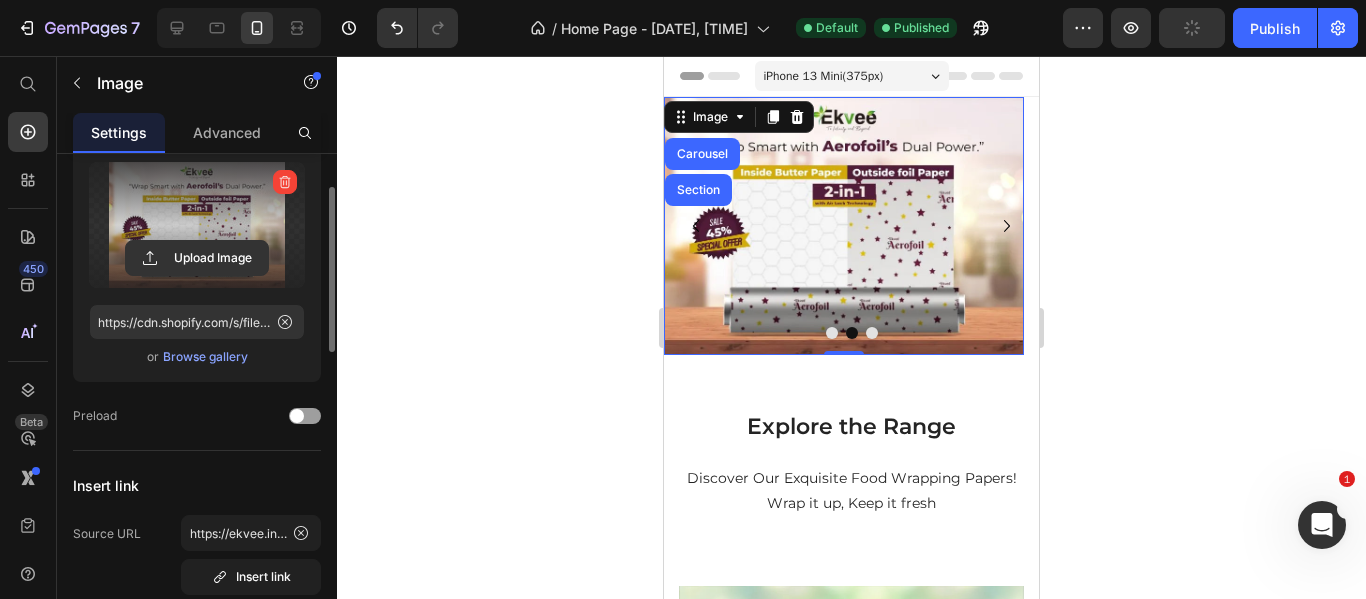 click at bounding box center [197, 225] 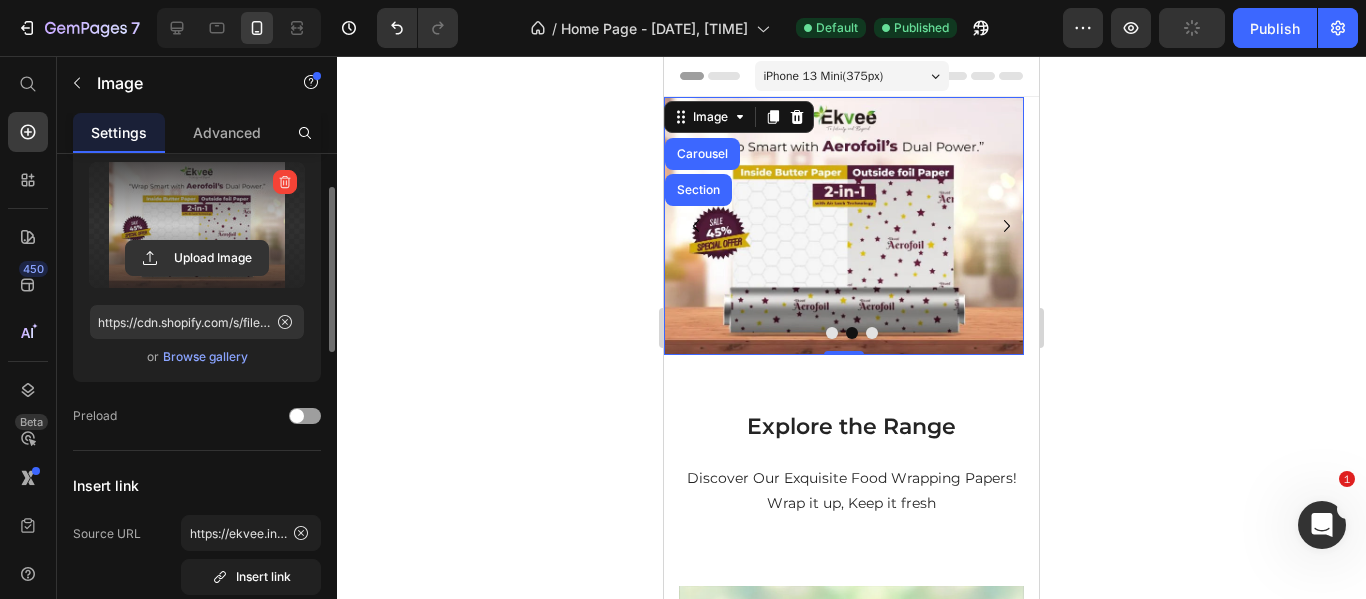 click 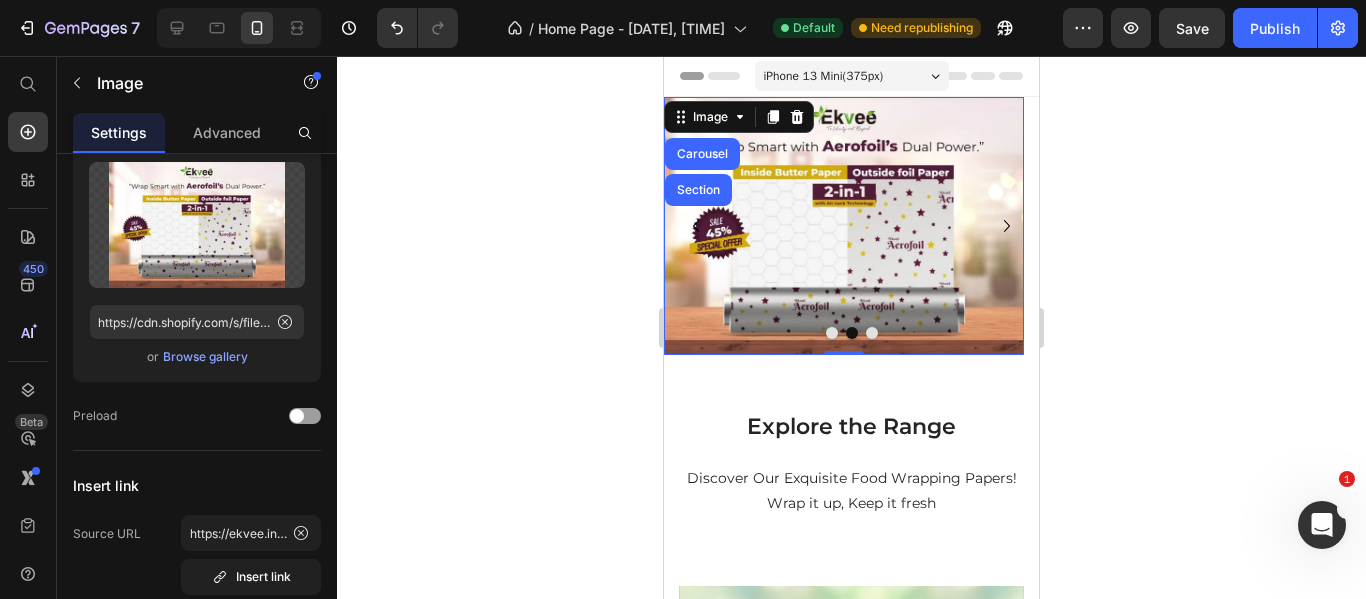 click on "Browse gallery" at bounding box center [205, 357] 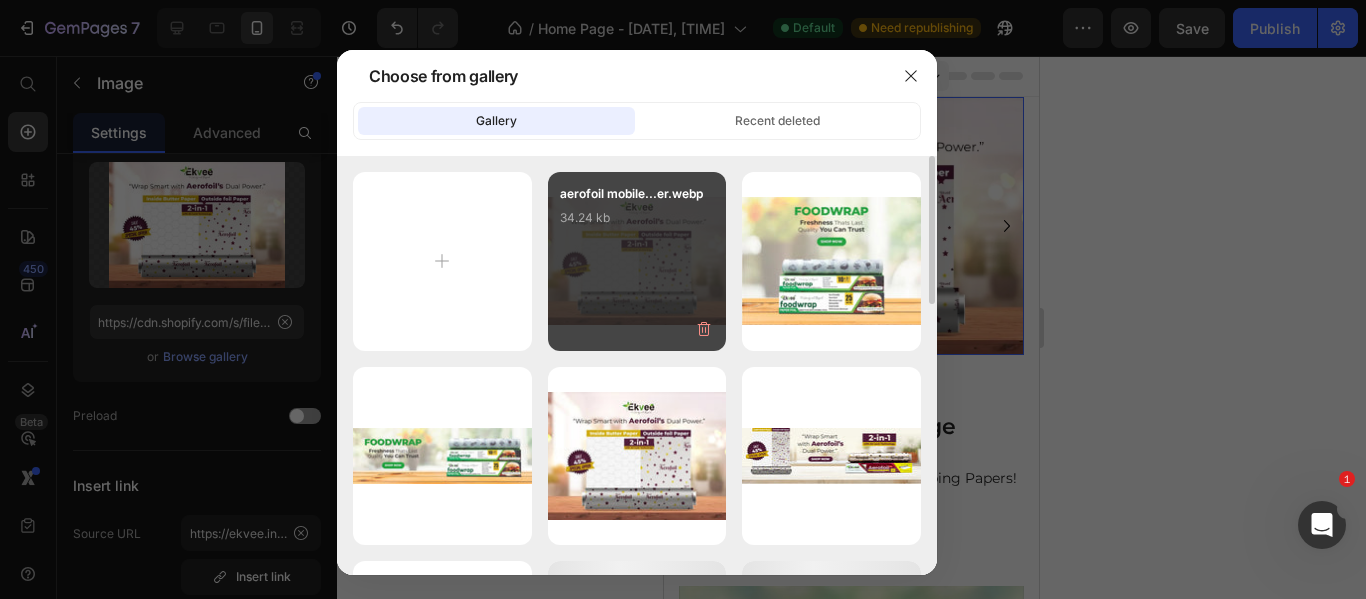 click on "aerofoil mobile...er.webp 34.24 kb" at bounding box center (637, 224) 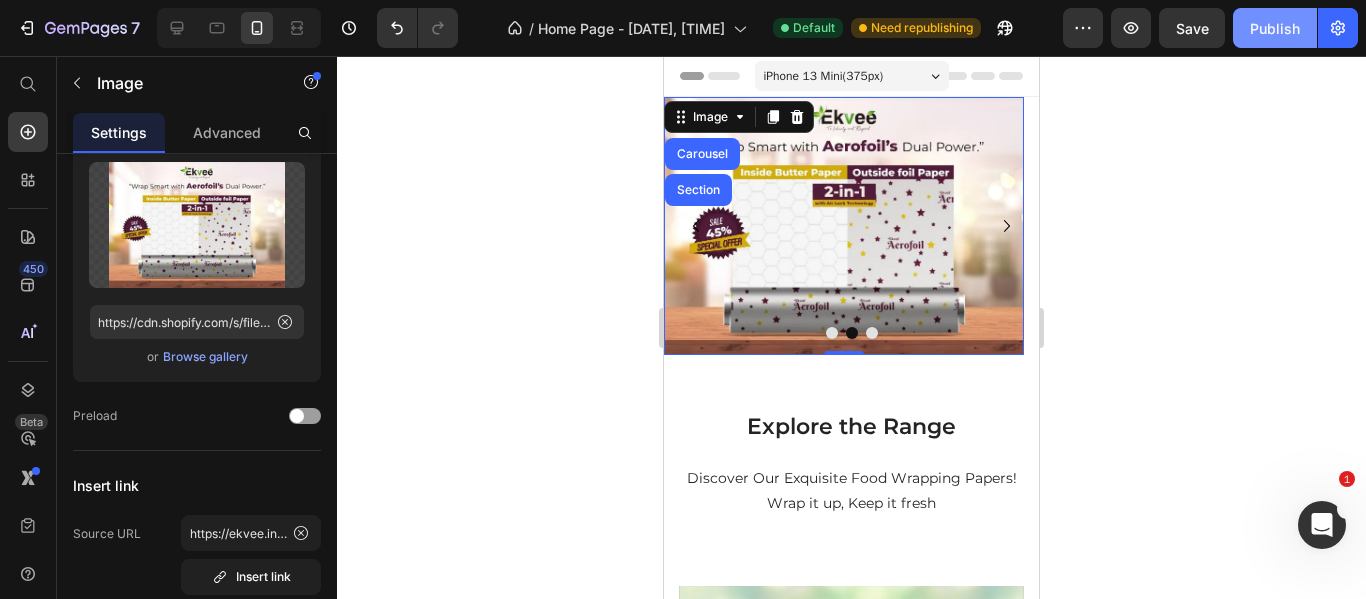 click on "Publish" at bounding box center [1275, 28] 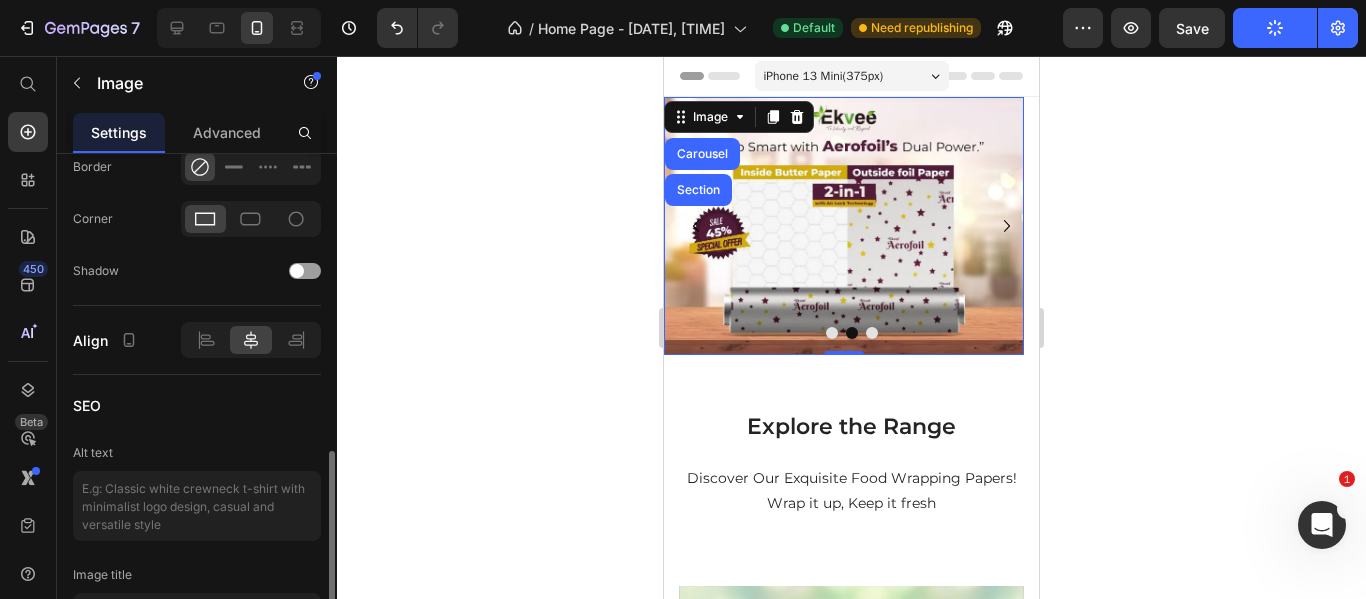 scroll, scrollTop: 1021, scrollLeft: 0, axis: vertical 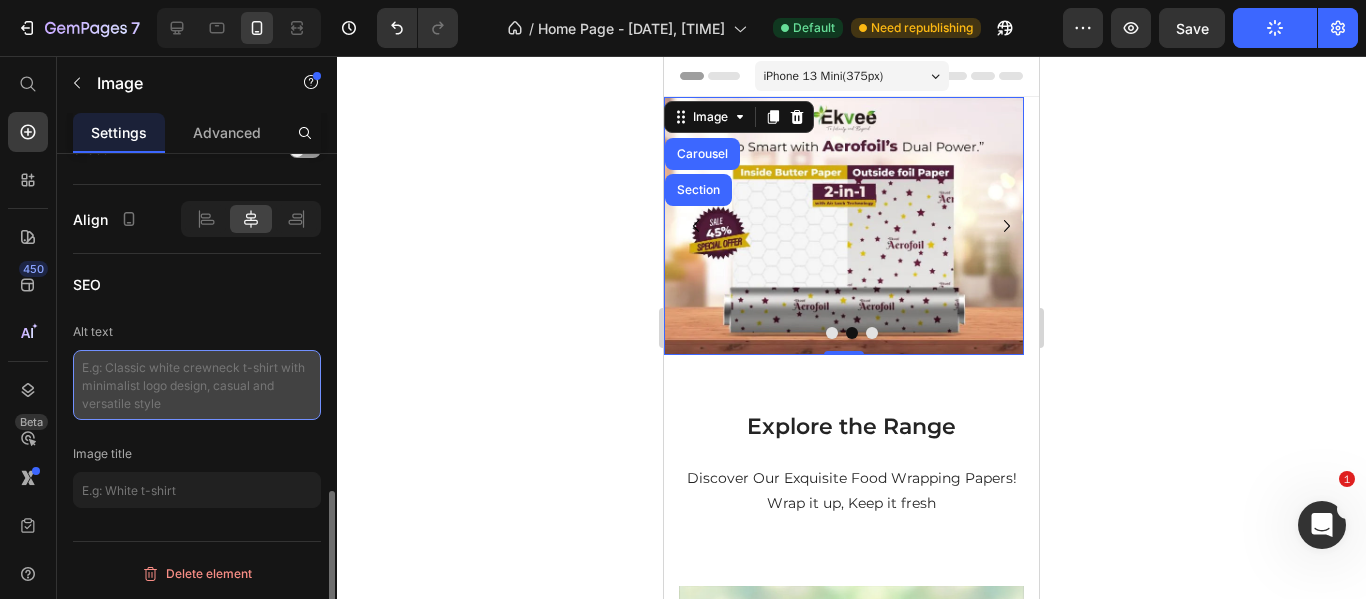 click at bounding box center (197, 385) 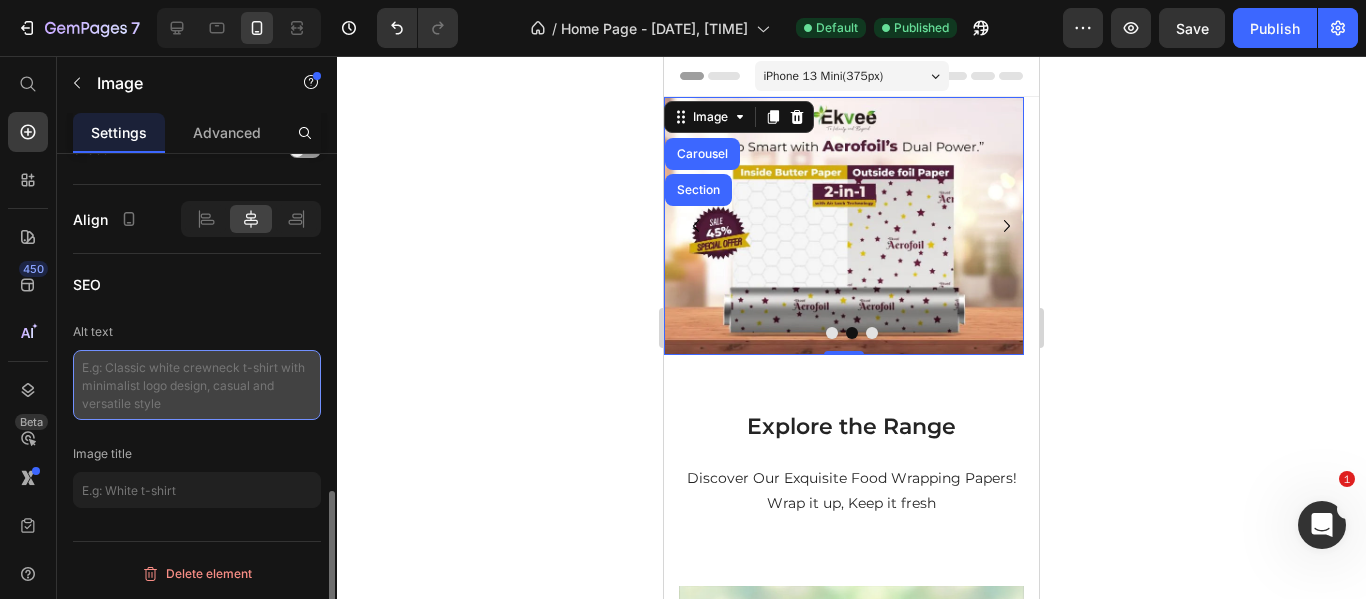 paste on "aerofoil mobile banner 2in1 aluminium foil paper" 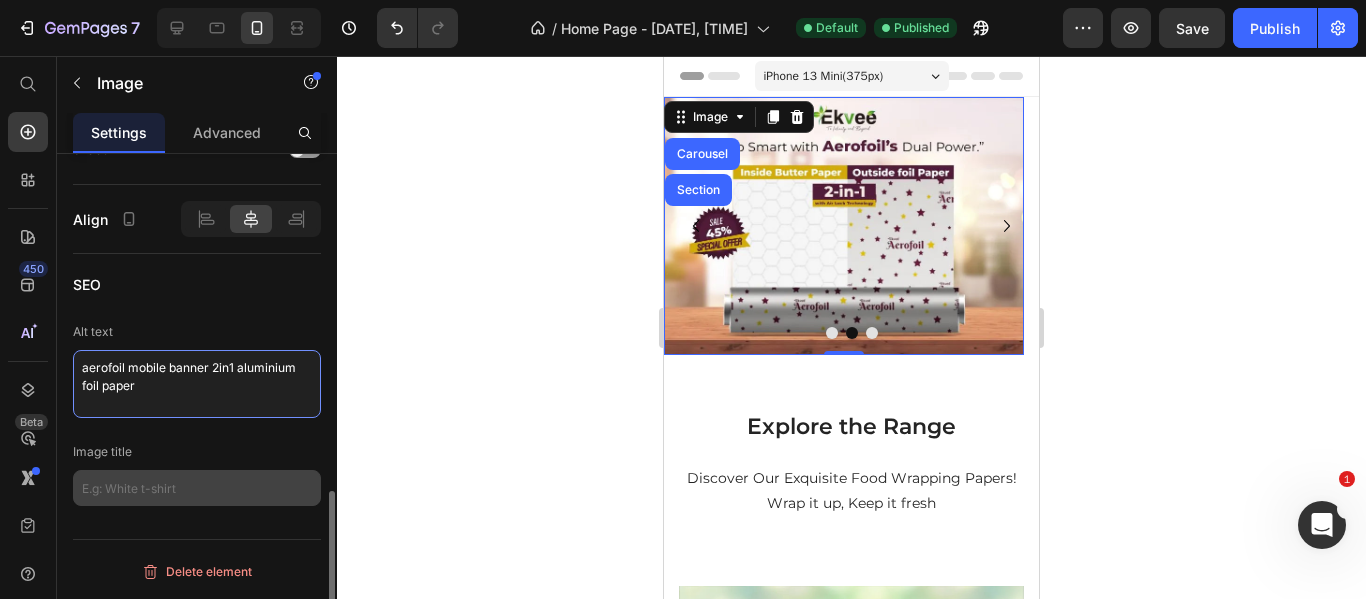 type on "aerofoil mobile banner 2in1 aluminium foil paper" 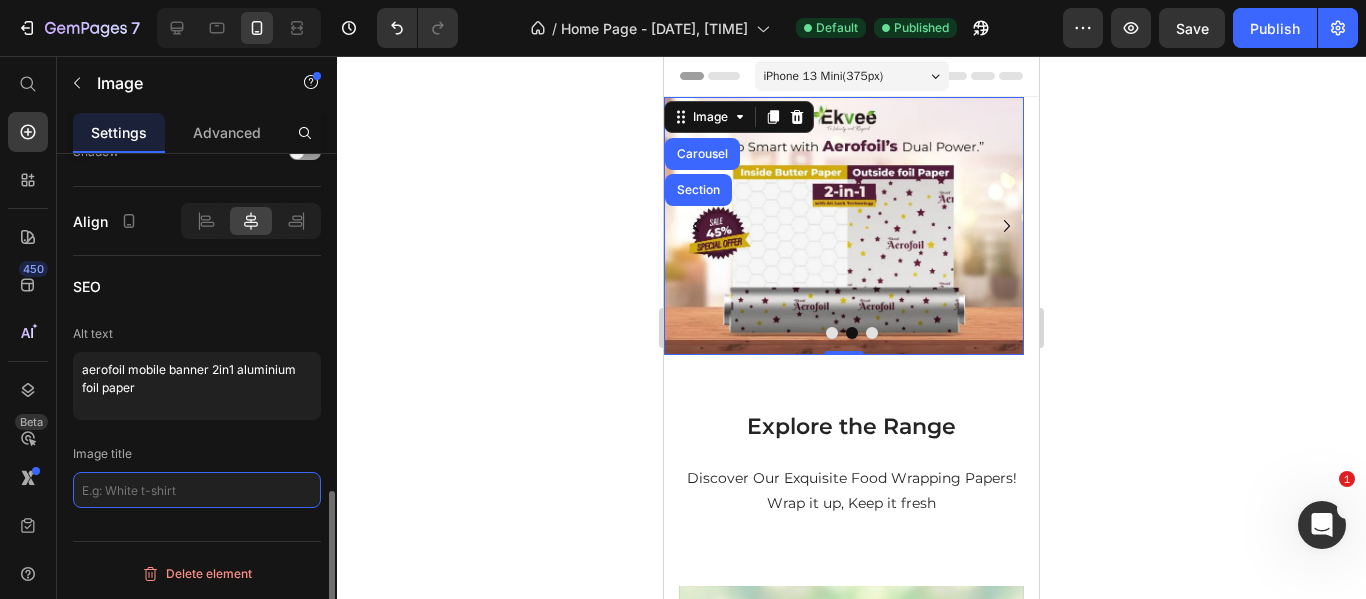 click 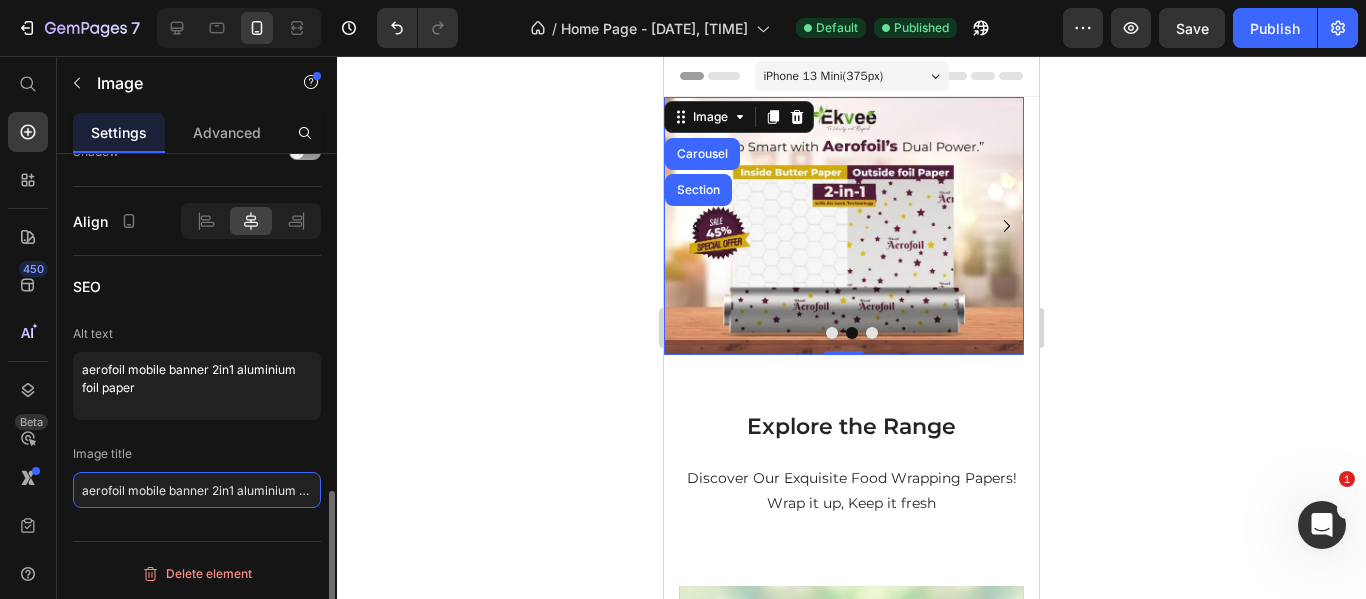 scroll, scrollTop: 0, scrollLeft: 40, axis: horizontal 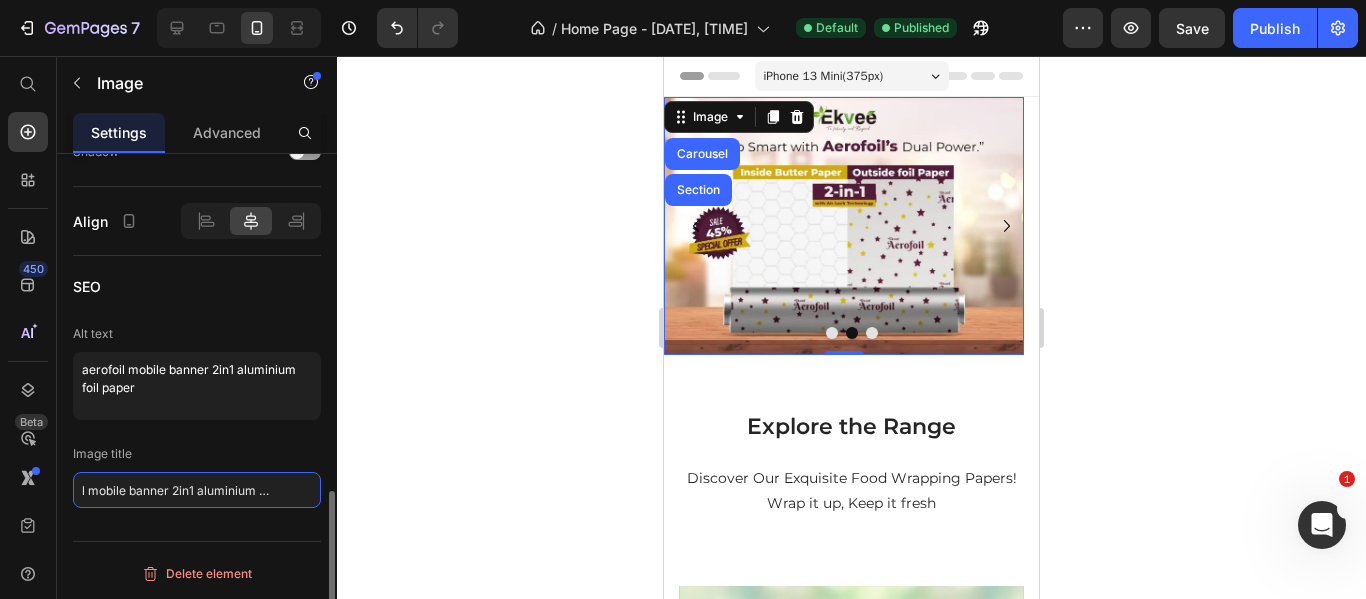 drag, startPoint x: 147, startPoint y: 499, endPoint x: 308, endPoint y: 476, distance: 162.63457 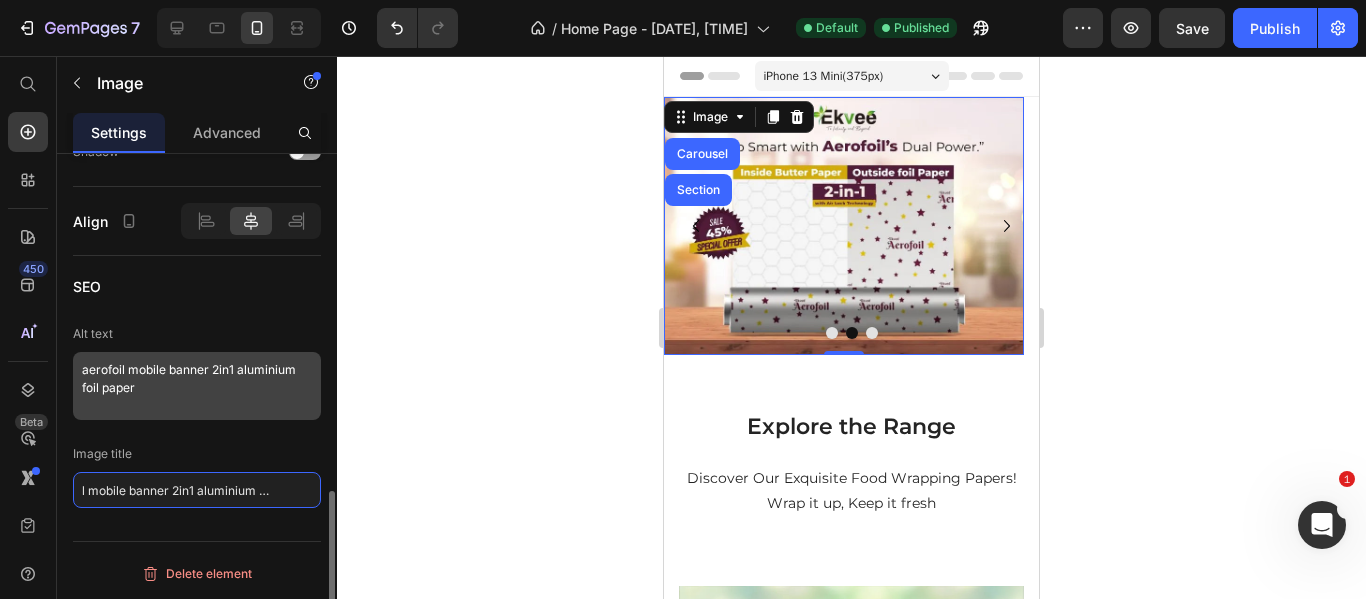 type on "aerofoil mobile banner 2in1 aluminium foil paper" 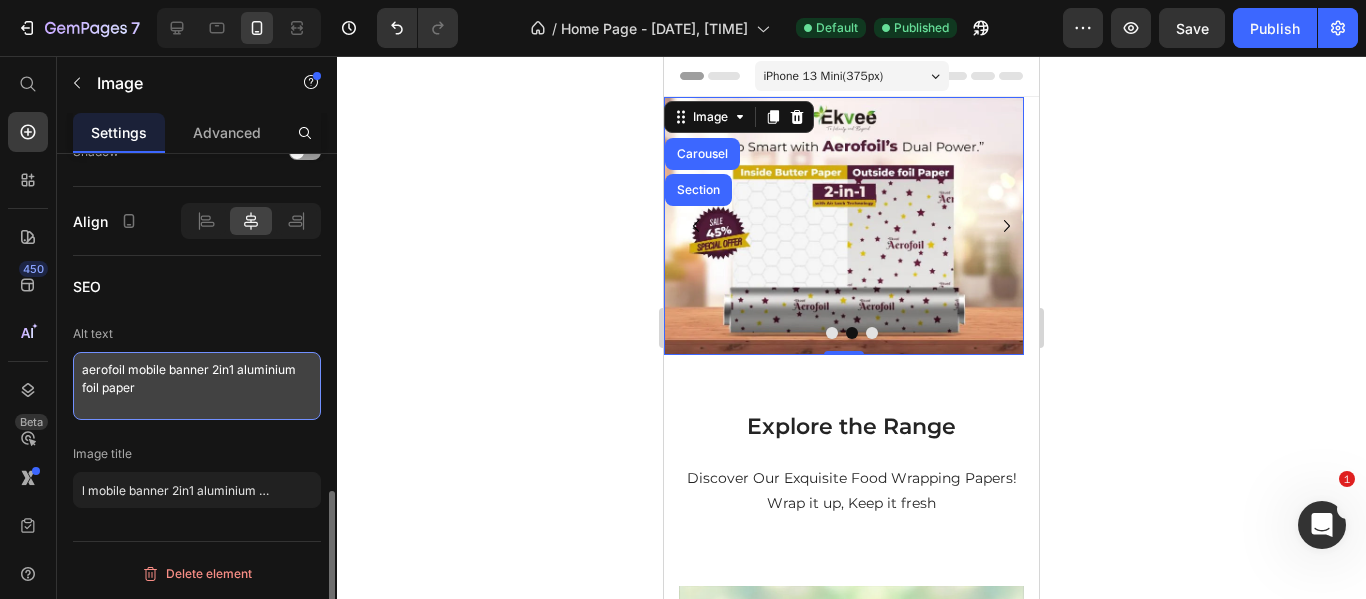 click on "aerofoil mobile banner 2in1 aluminium foil paper" at bounding box center [197, 386] 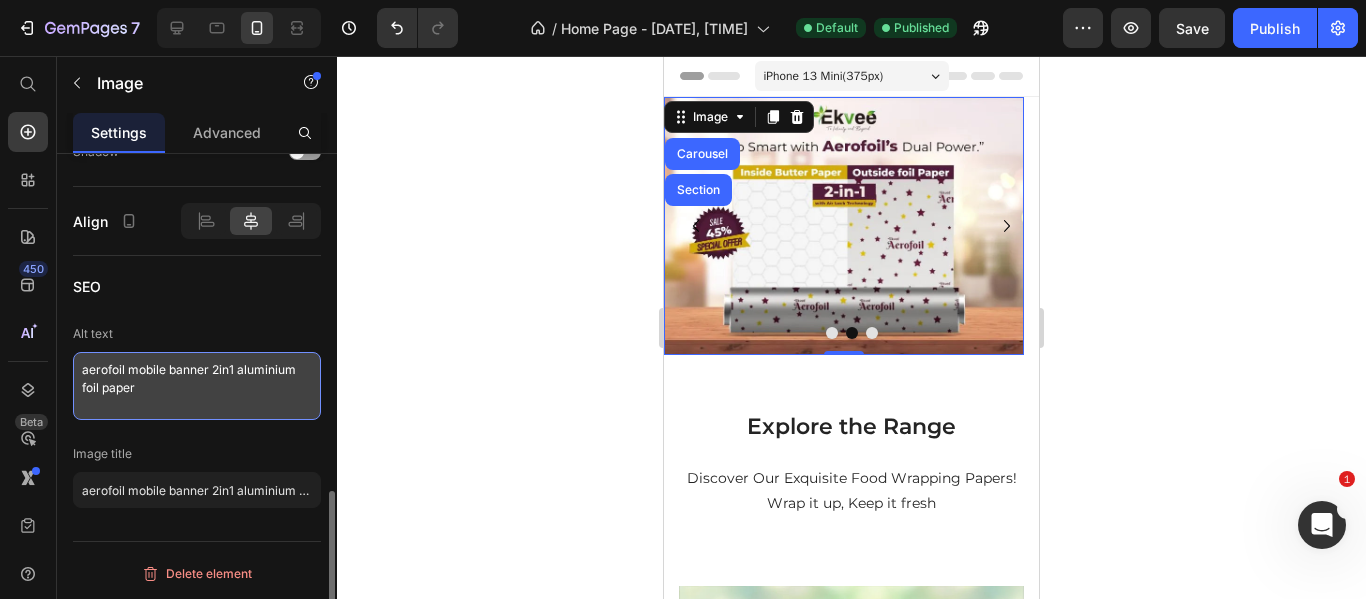 click on "aerofoil mobile banner 2in1 aluminium foil paper" at bounding box center (197, 386) 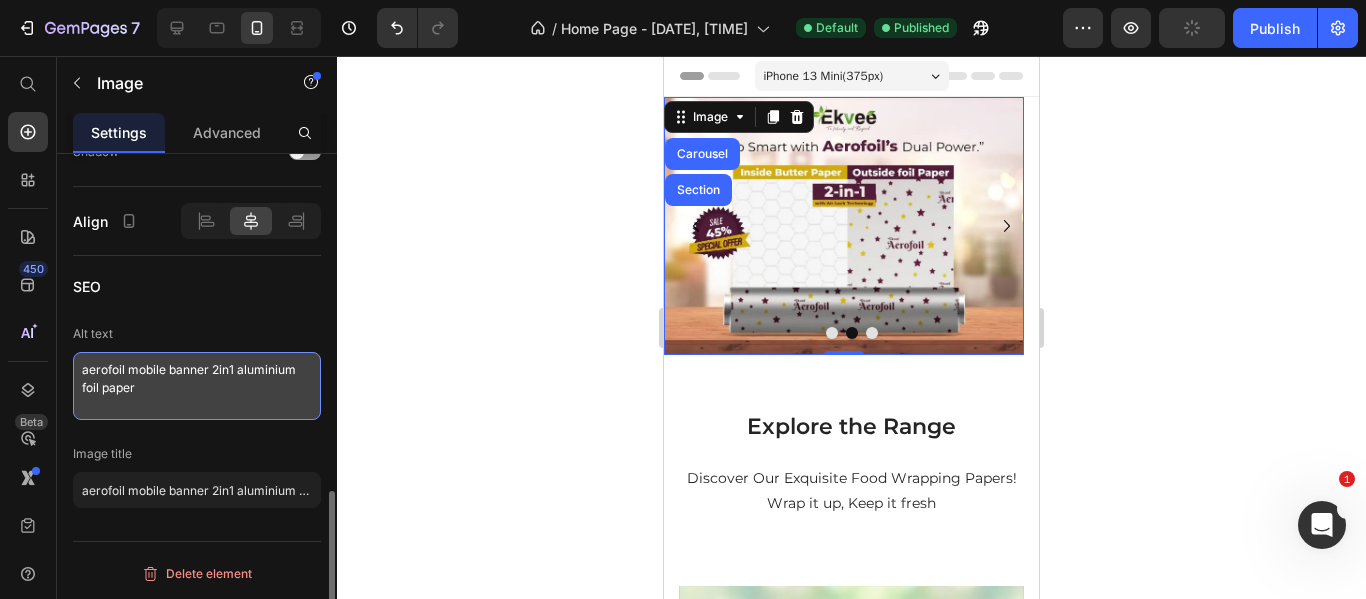 click on "aerofoil mobile banner 2in1 aluminium foil paper" at bounding box center [197, 386] 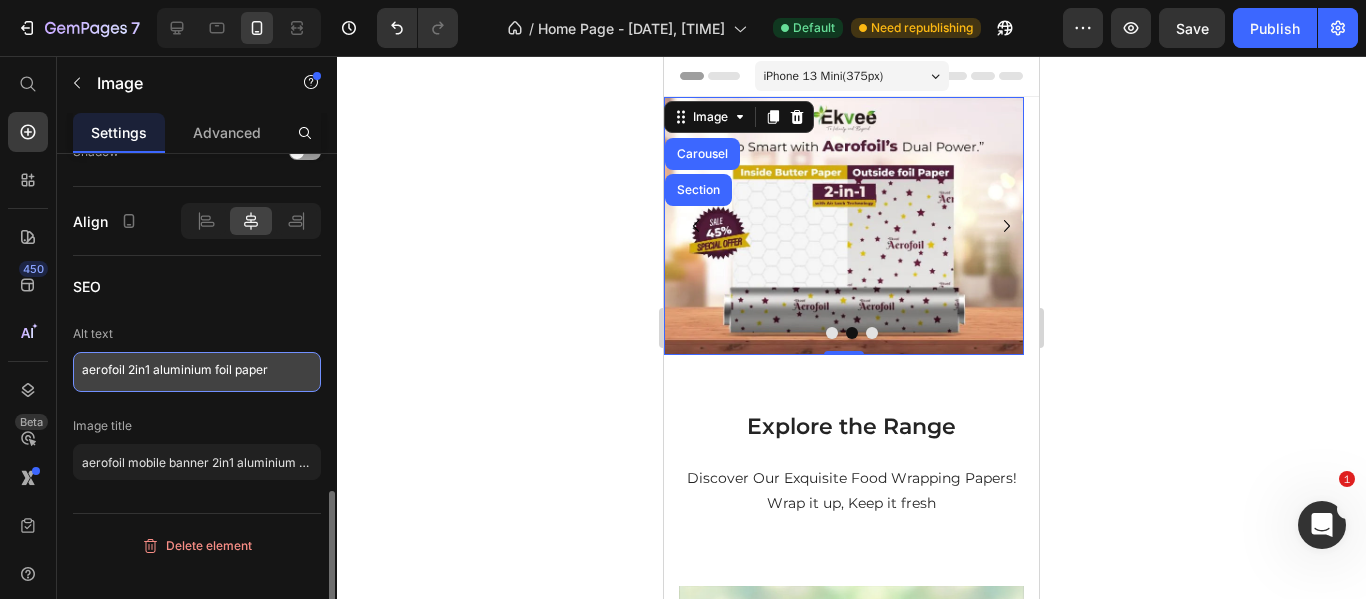 click on "aerofoil 2in1 aluminium foil paper" at bounding box center [197, 372] 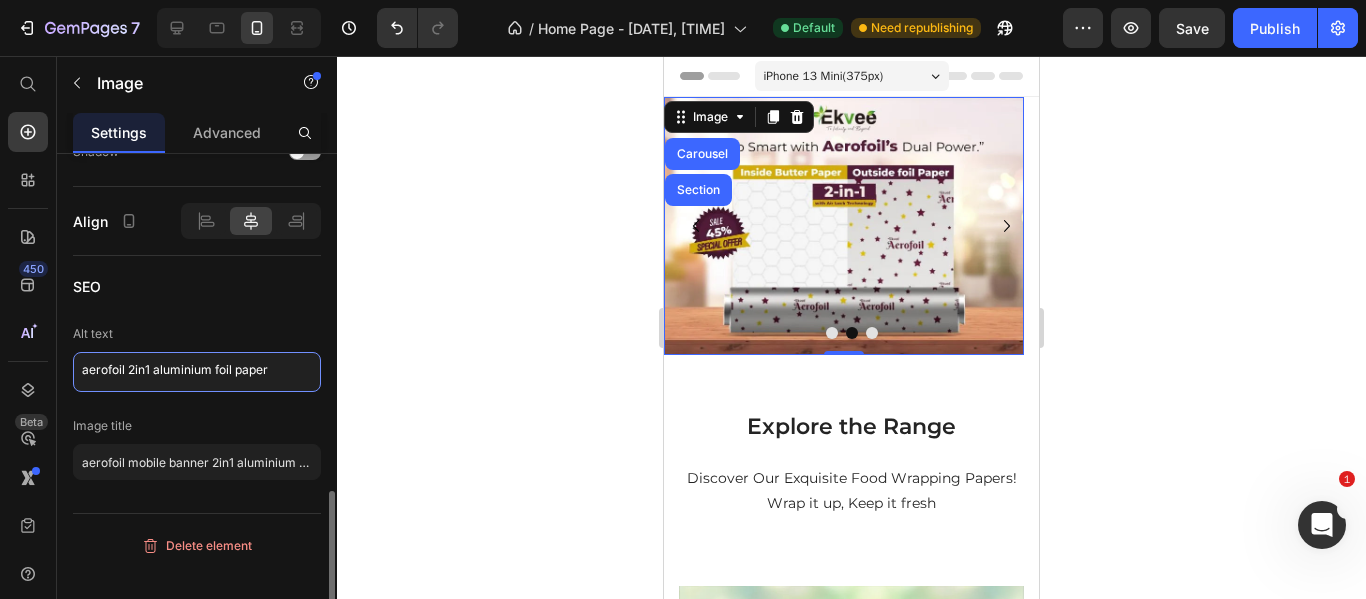 type on "aerofoil 2in1 aluminium foil paper" 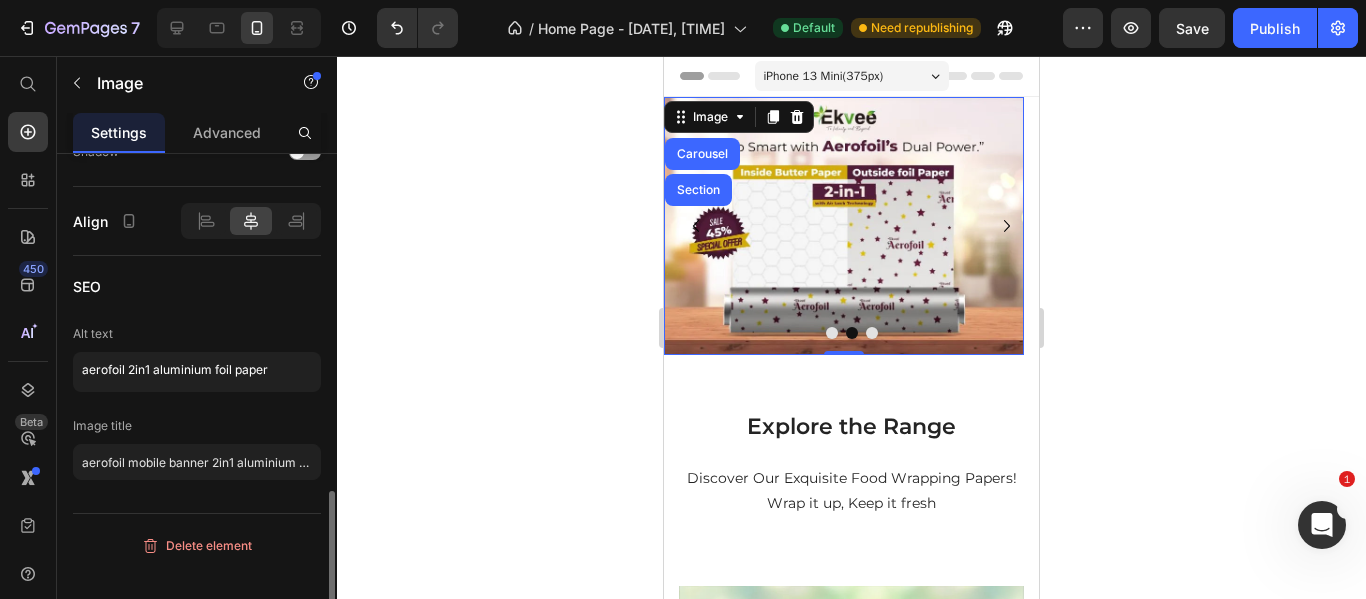 click on "SEO Alt text aerofoil 2in1 aluminium foil paper Image title aerofoil mobile banner 2in1 aluminium foil paper" 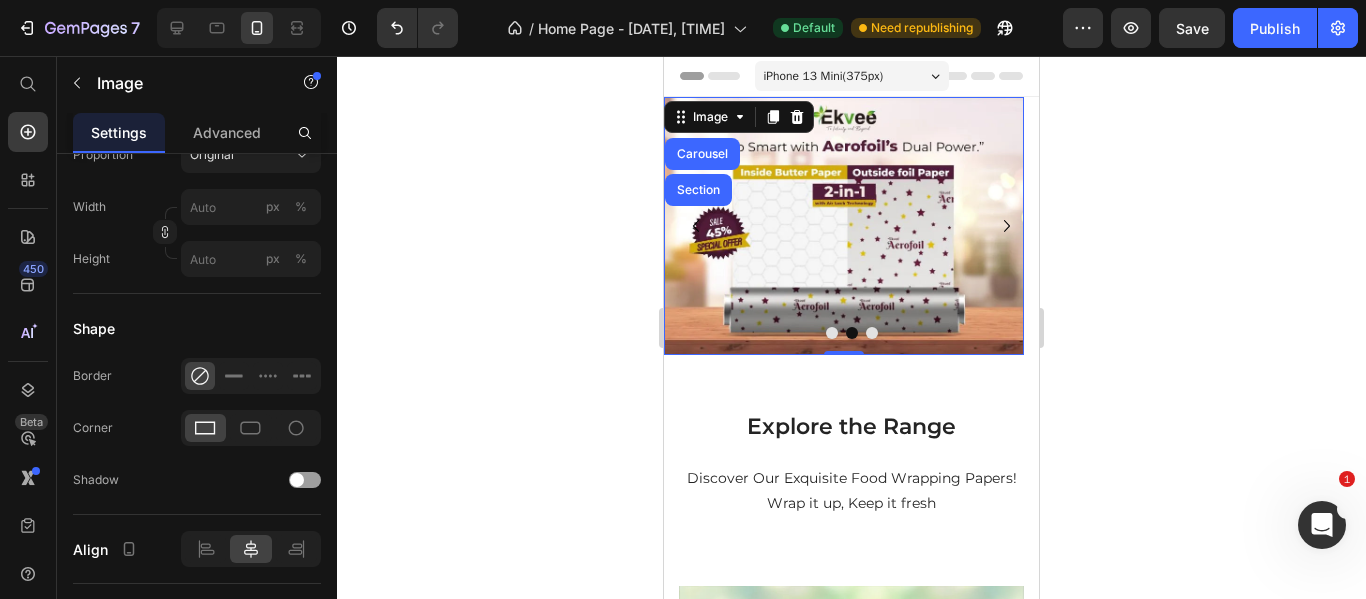 scroll, scrollTop: 991, scrollLeft: 0, axis: vertical 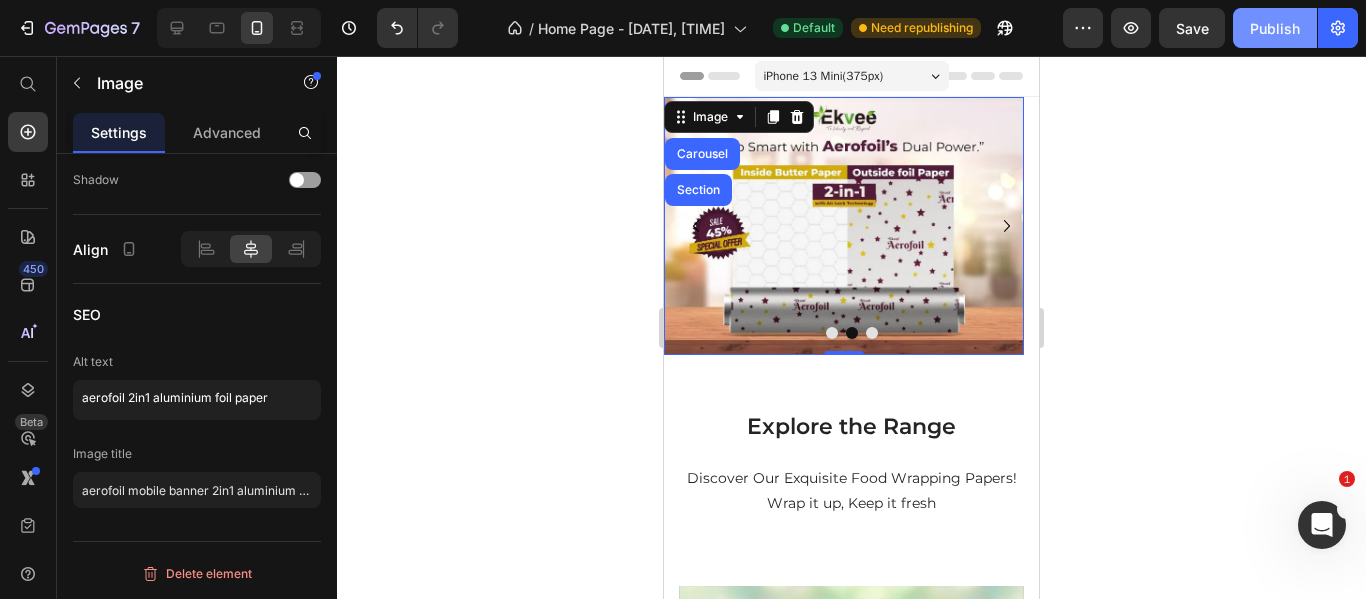 click on "Publish" 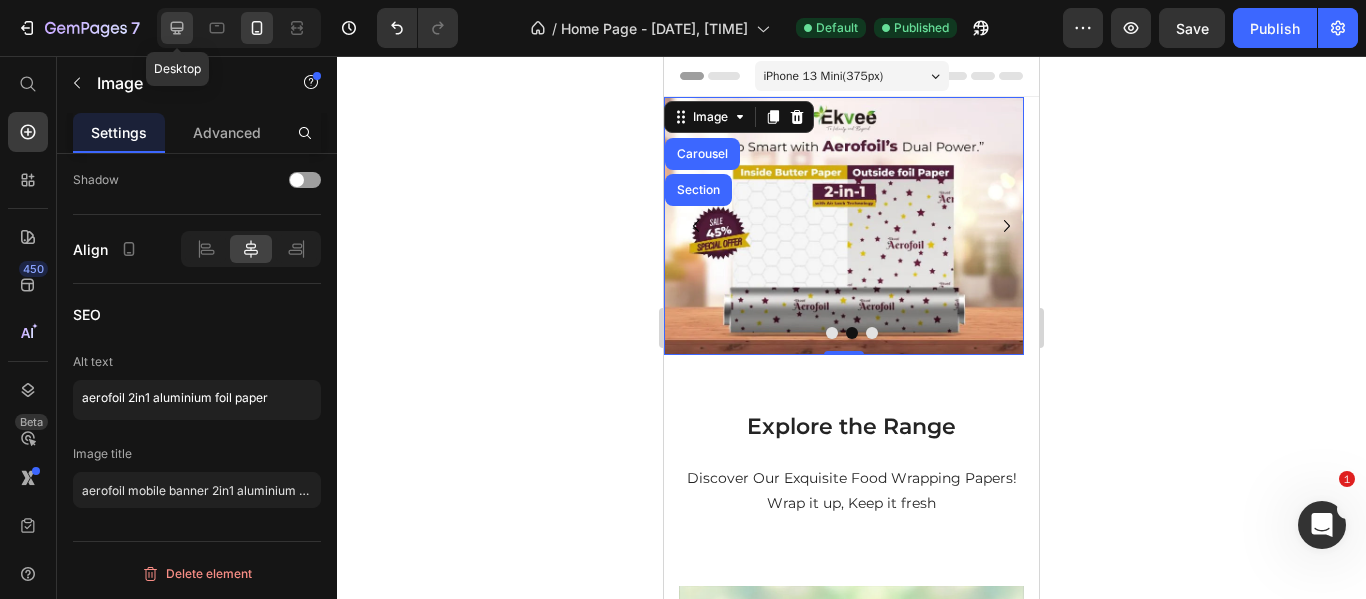 click 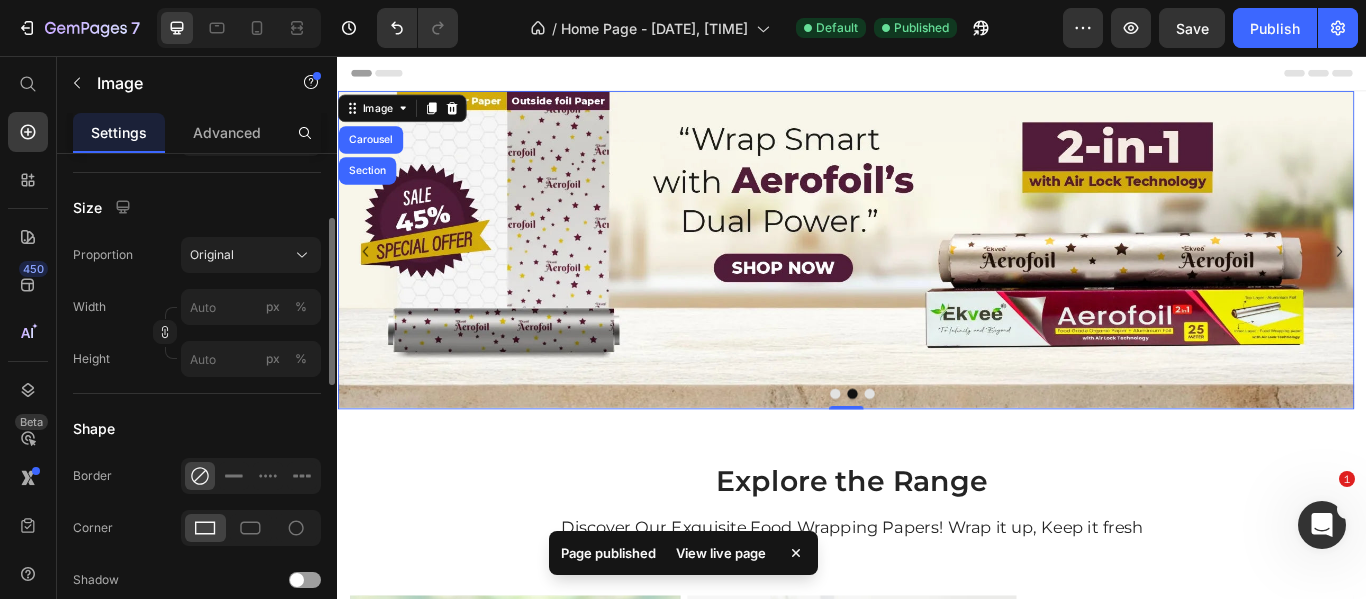 scroll, scrollTop: 491, scrollLeft: 0, axis: vertical 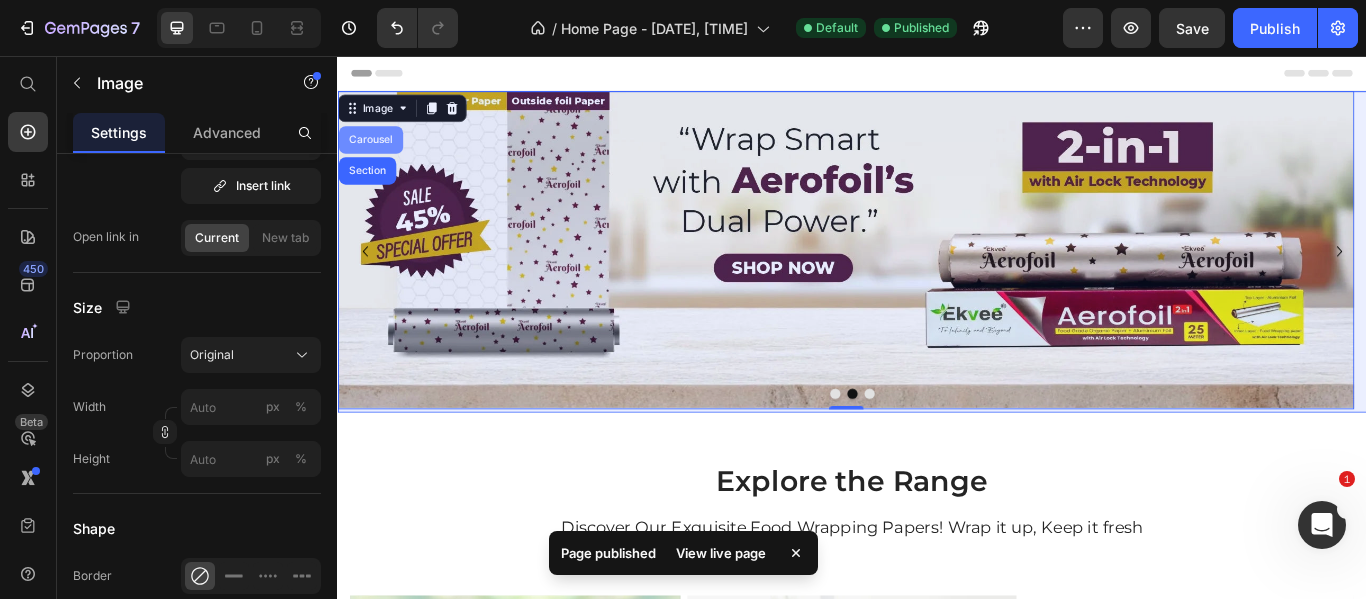 click on "Carousel" at bounding box center (375, 154) 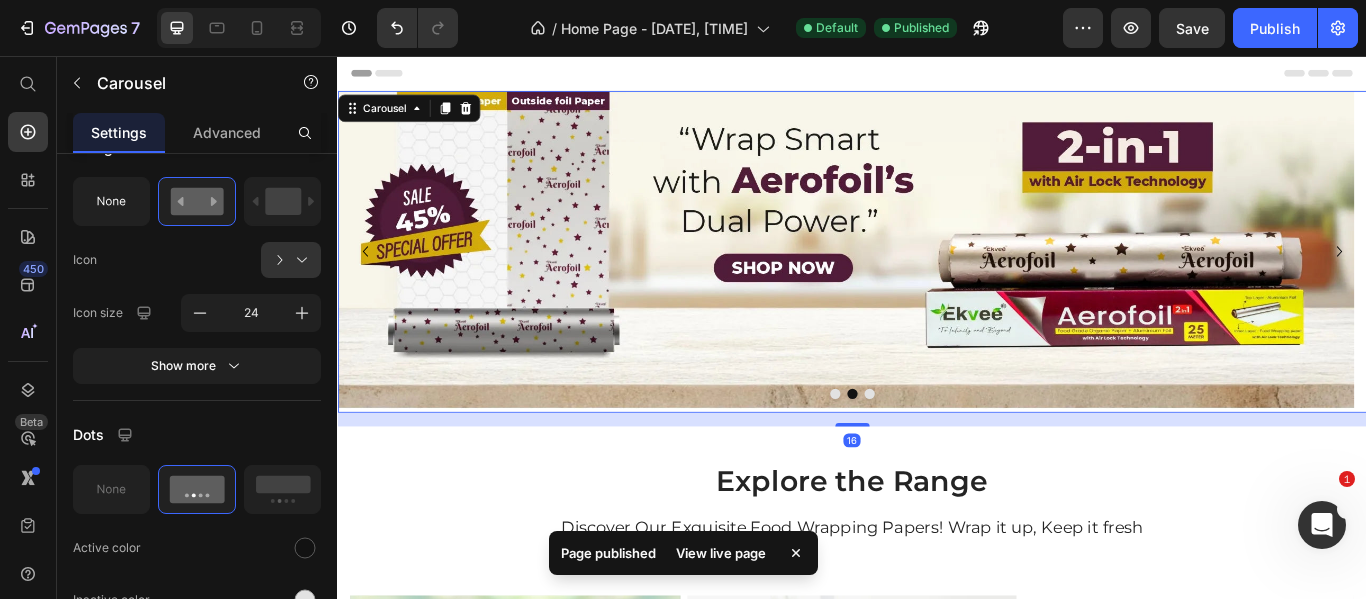 scroll, scrollTop: 0, scrollLeft: 0, axis: both 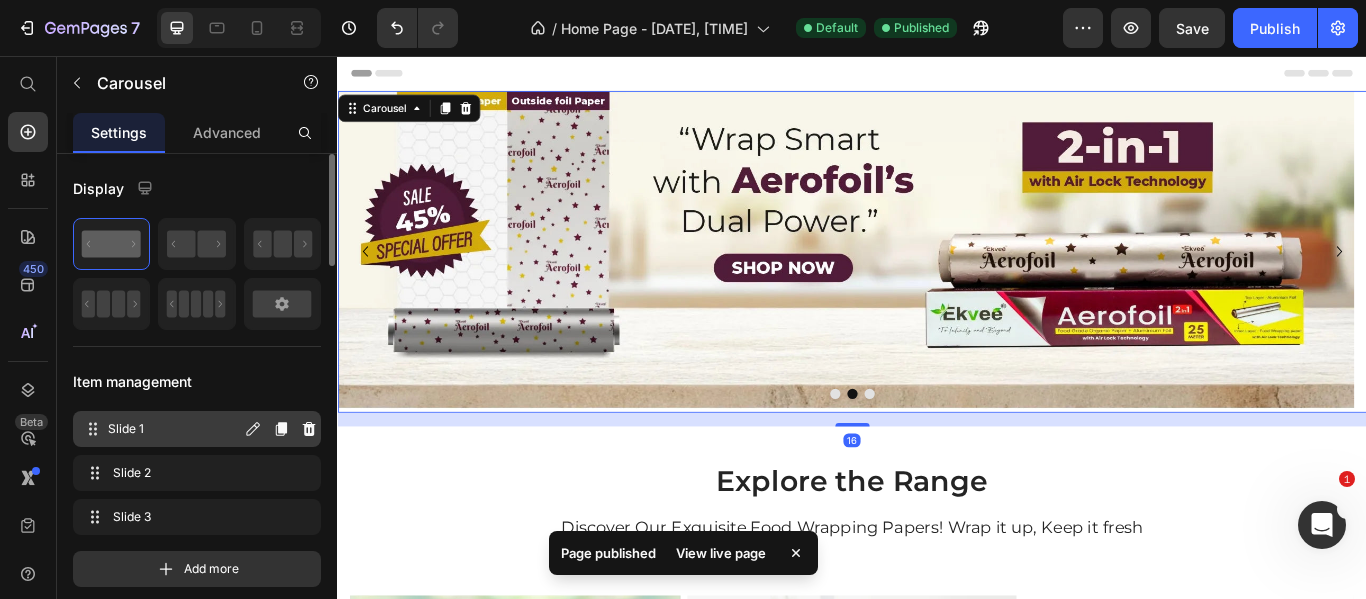 click on "Slide 1" at bounding box center [174, 429] 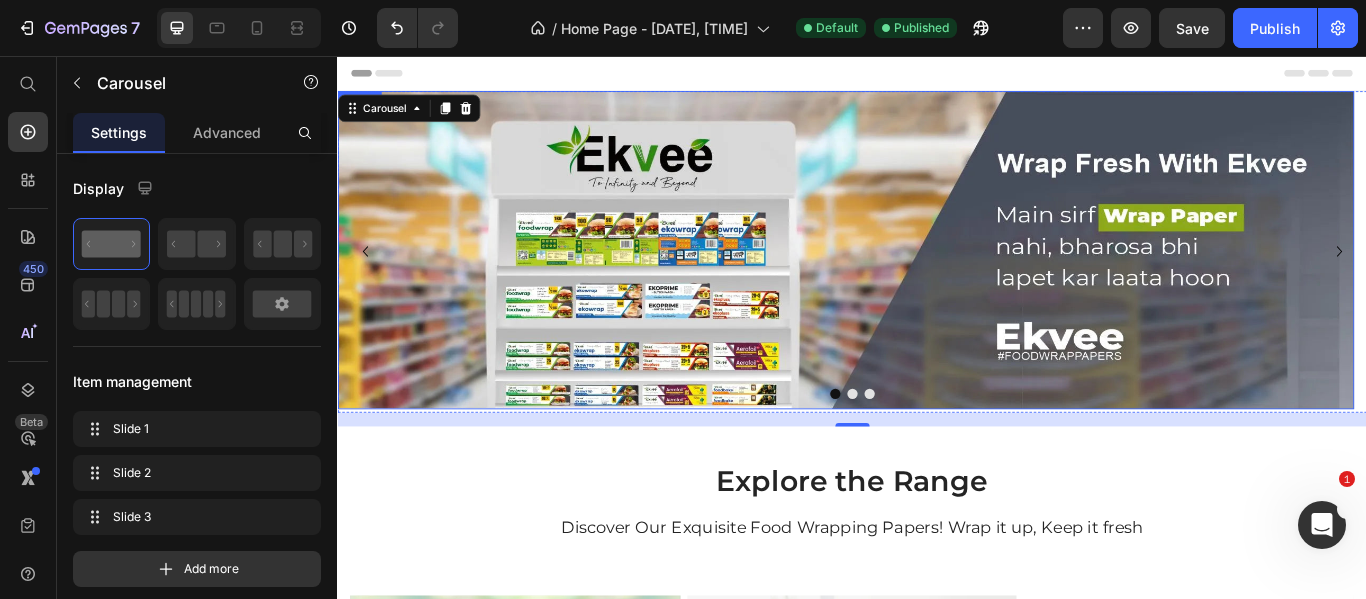 click at bounding box center [929, 282] 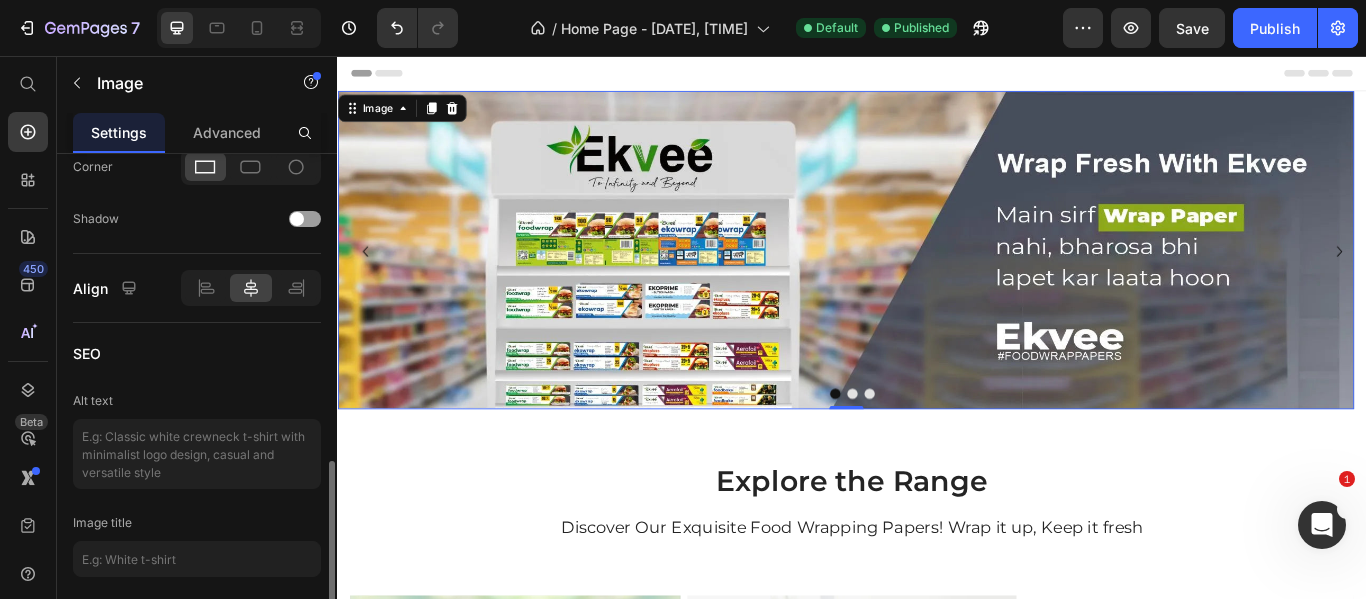 scroll, scrollTop: 969, scrollLeft: 0, axis: vertical 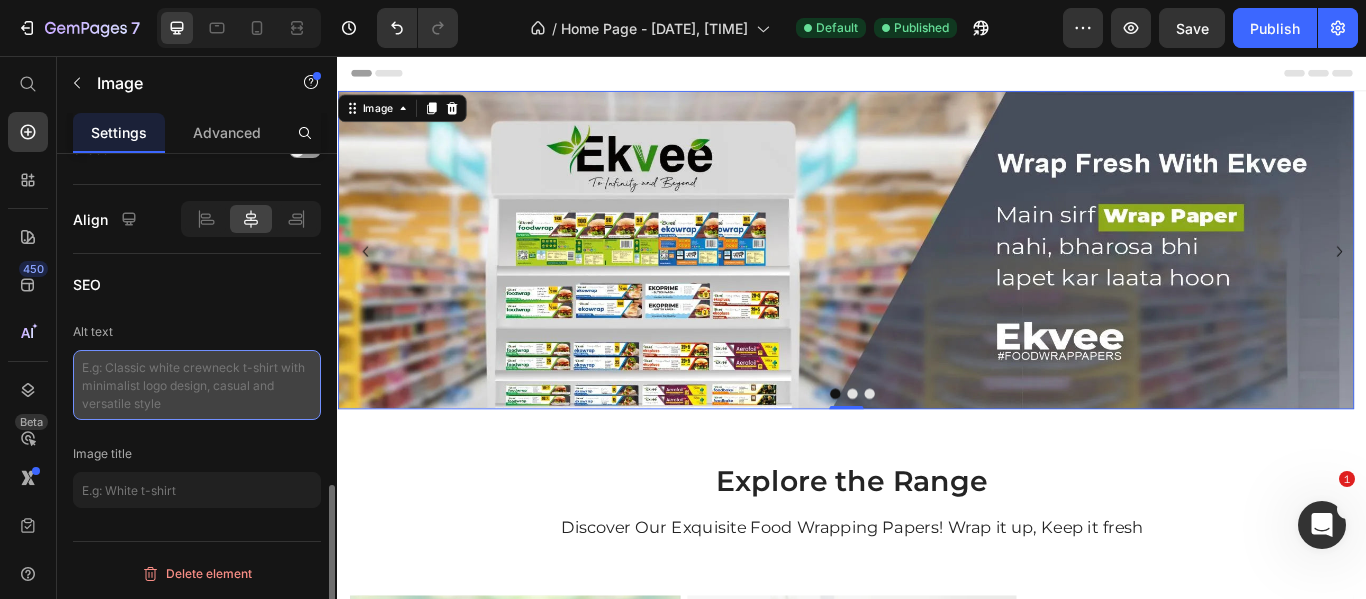 click at bounding box center [197, 385] 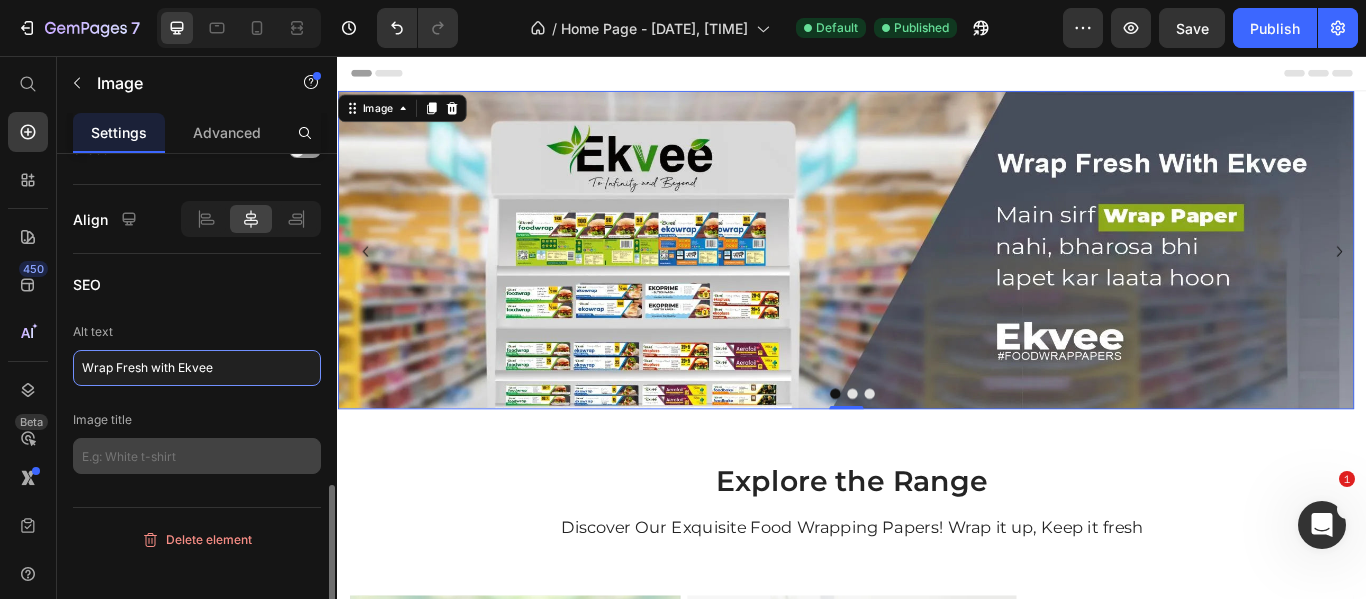 type on "Wrap Fresh with Ekvee" 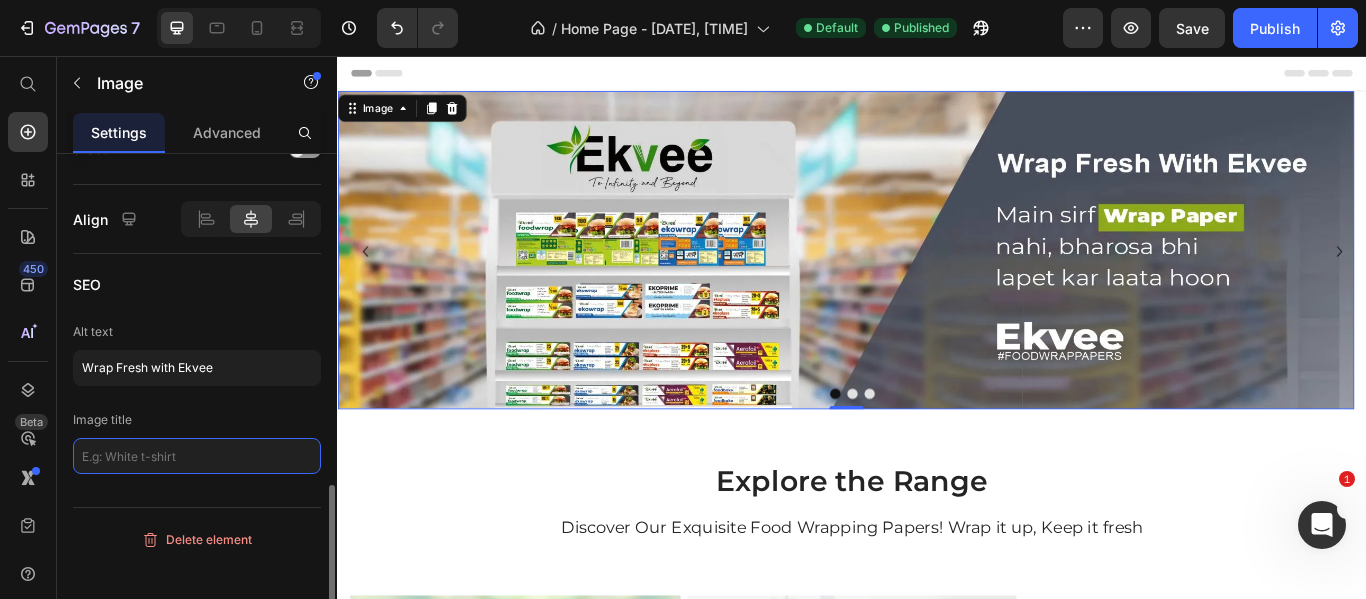 click on "Image title" 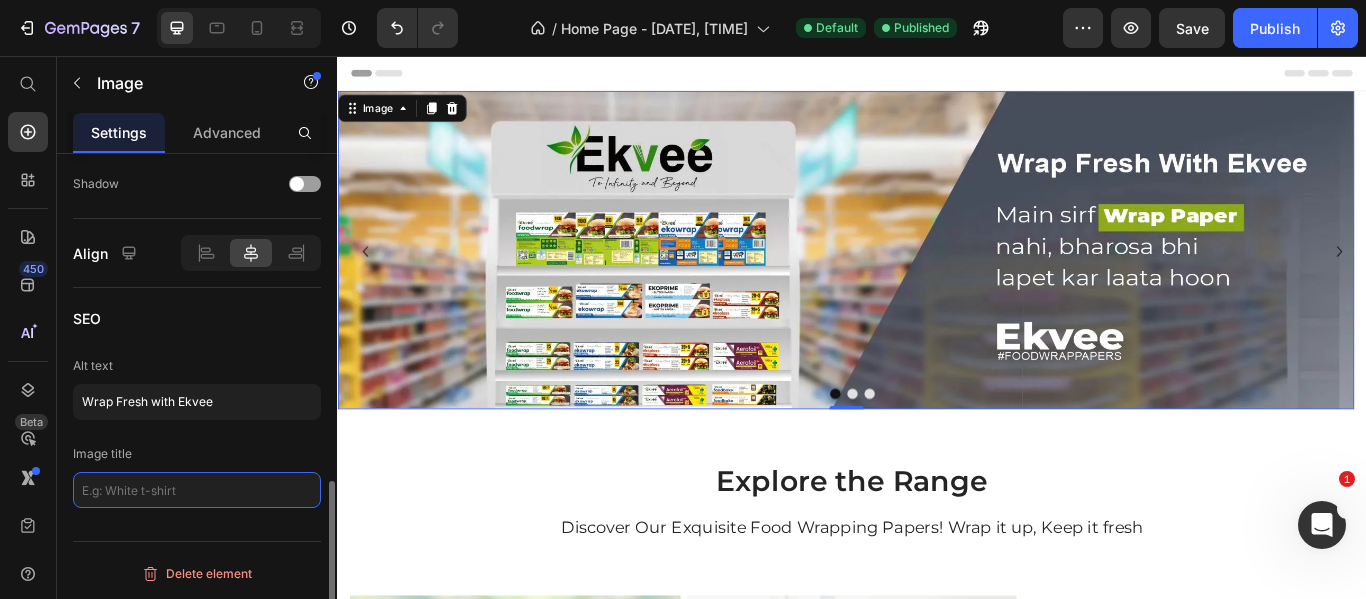 paste on "Wrap Fresh with Ekvee" 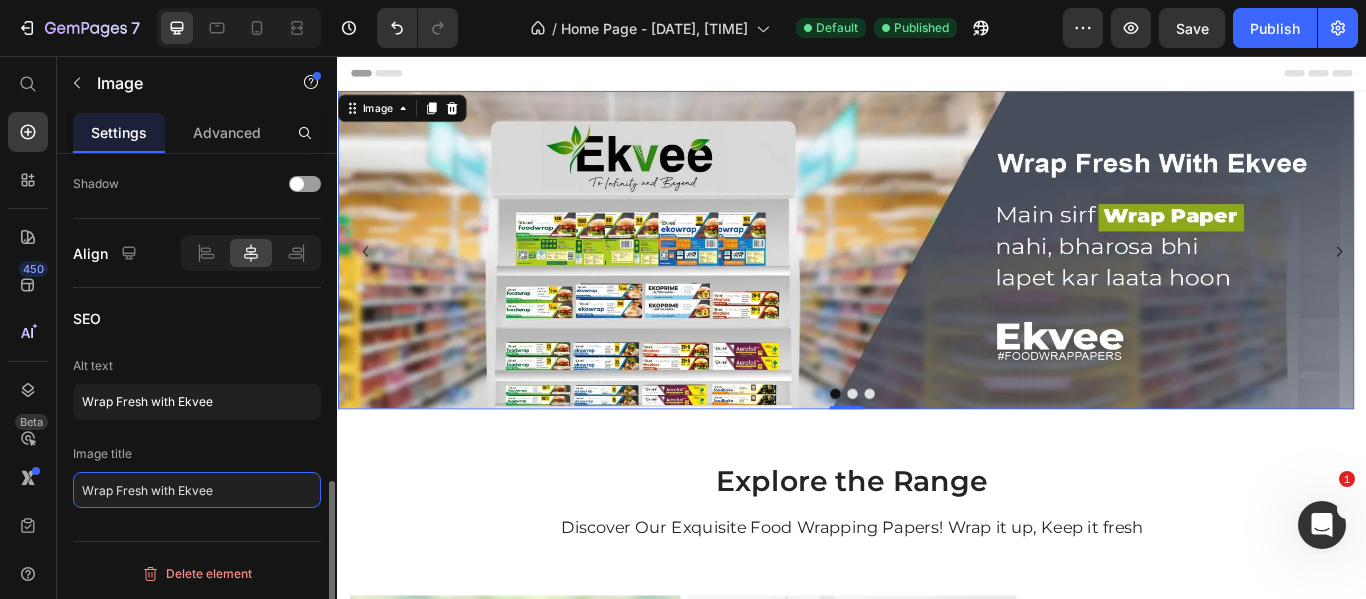 type on "Wrap Fresh with Ekvee" 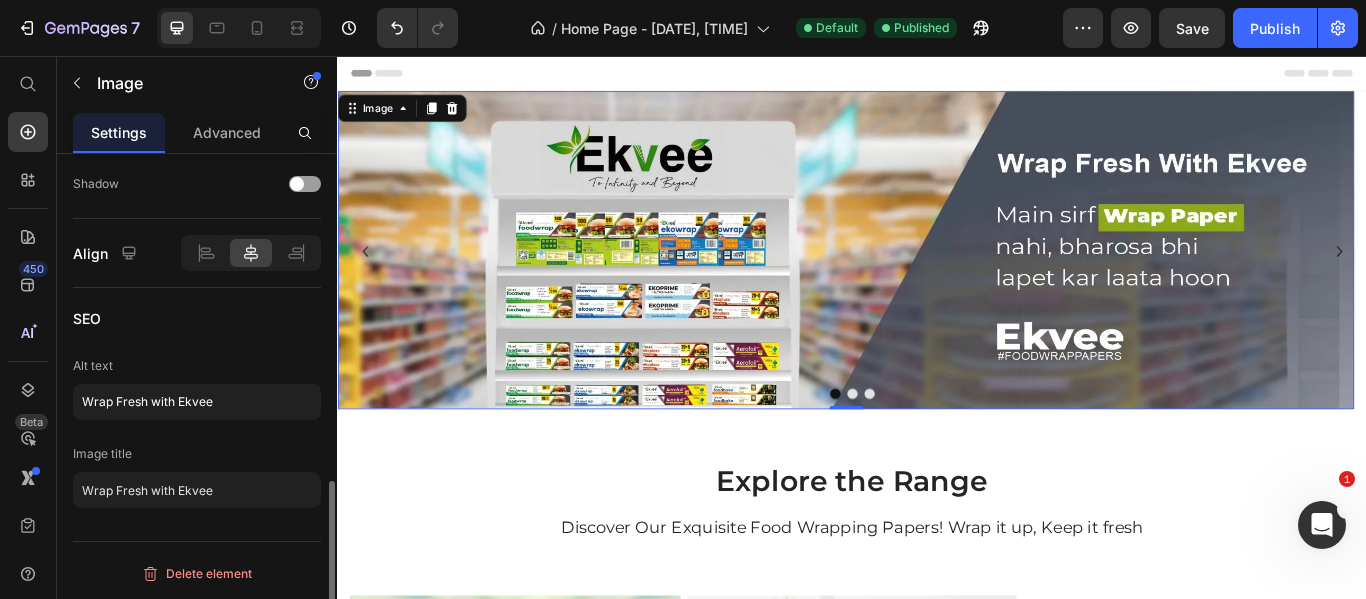 click on "Image title" at bounding box center (197, 454) 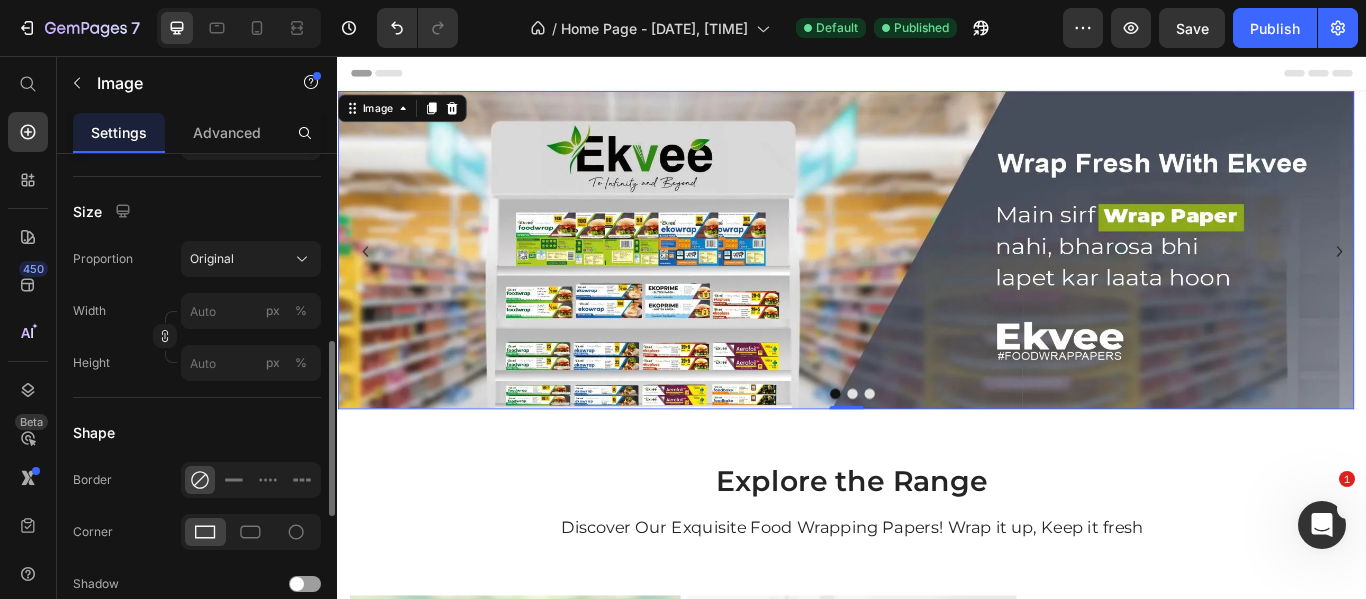 scroll, scrollTop: 135, scrollLeft: 0, axis: vertical 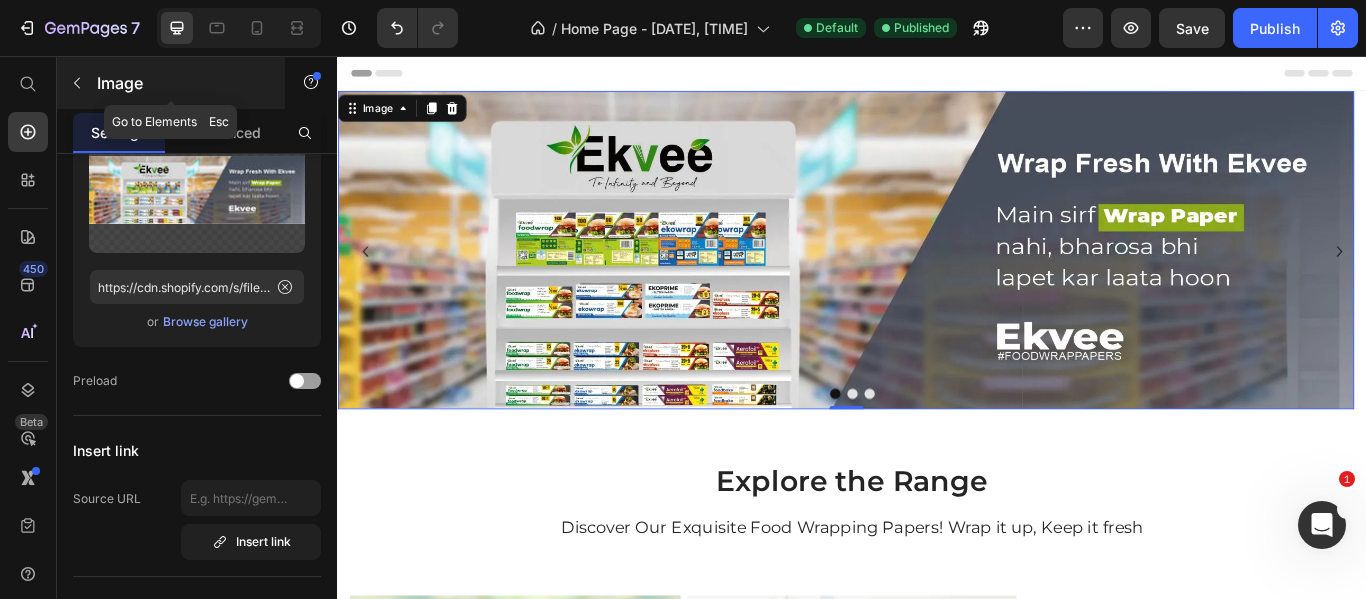 click at bounding box center [77, 83] 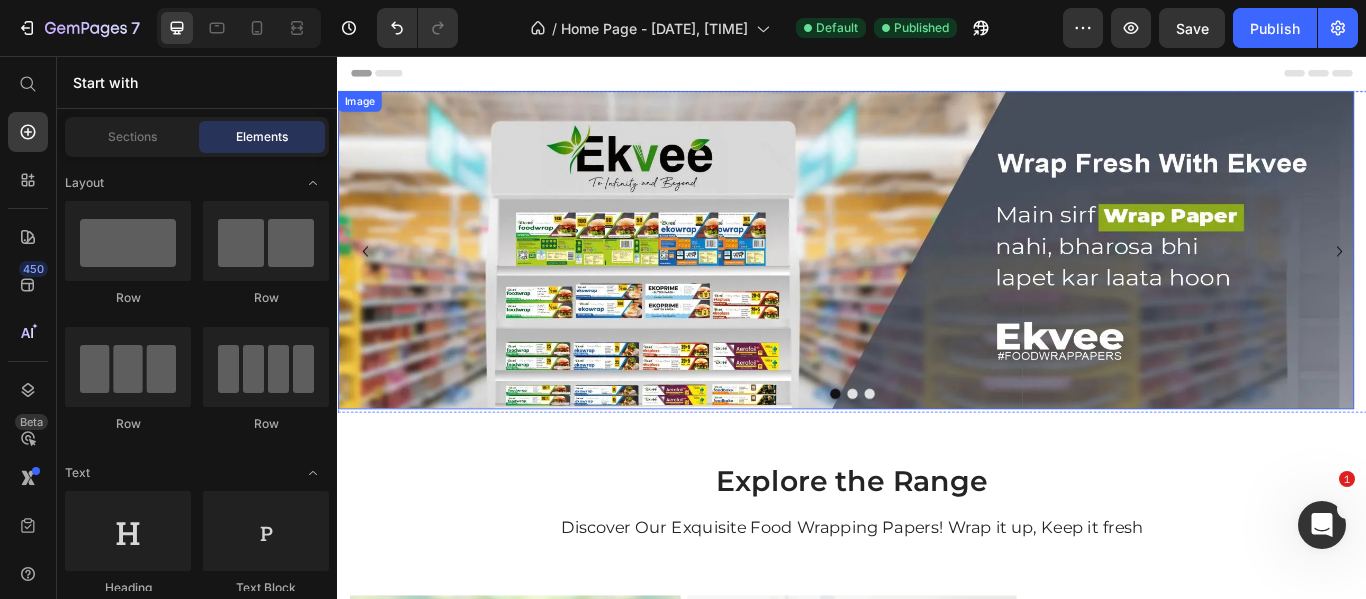 click on "Image" at bounding box center [362, 109] 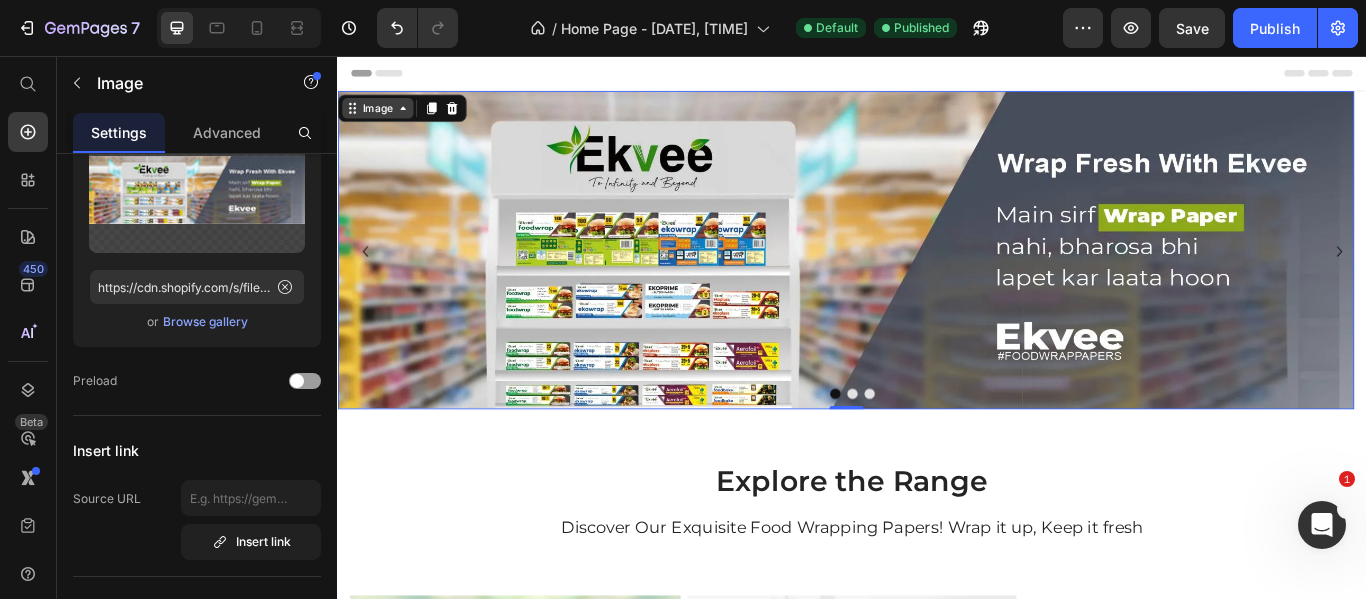 click on "Image" at bounding box center [383, 117] 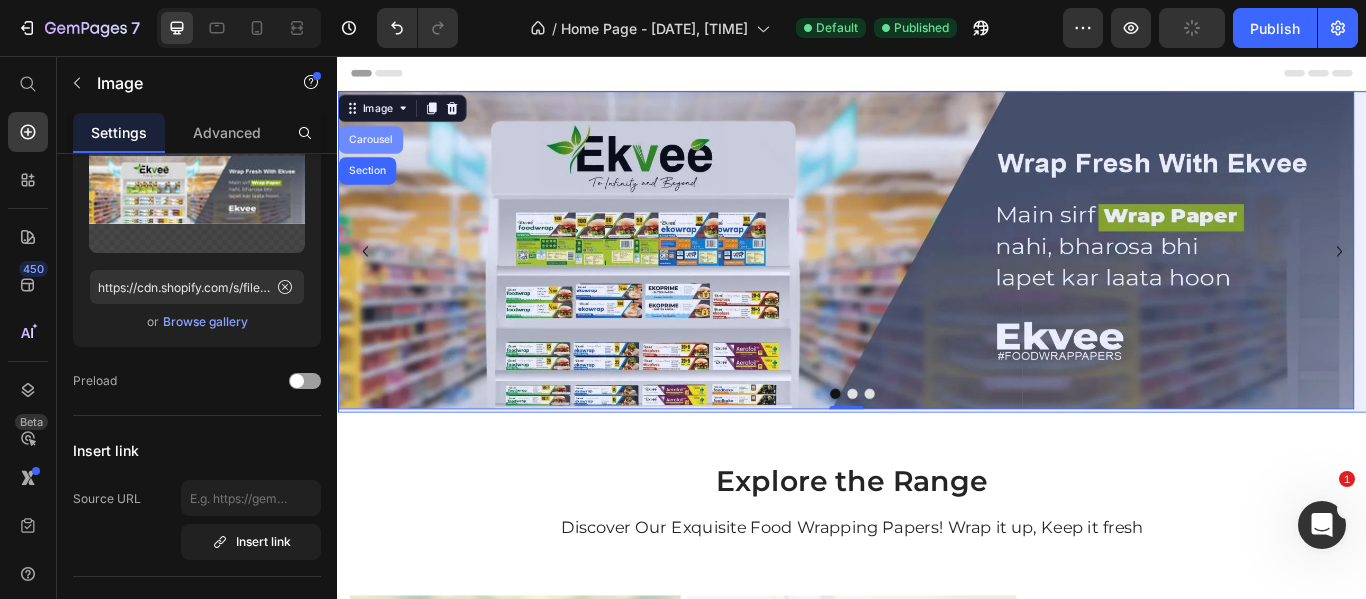 click on "Carousel" at bounding box center [375, 154] 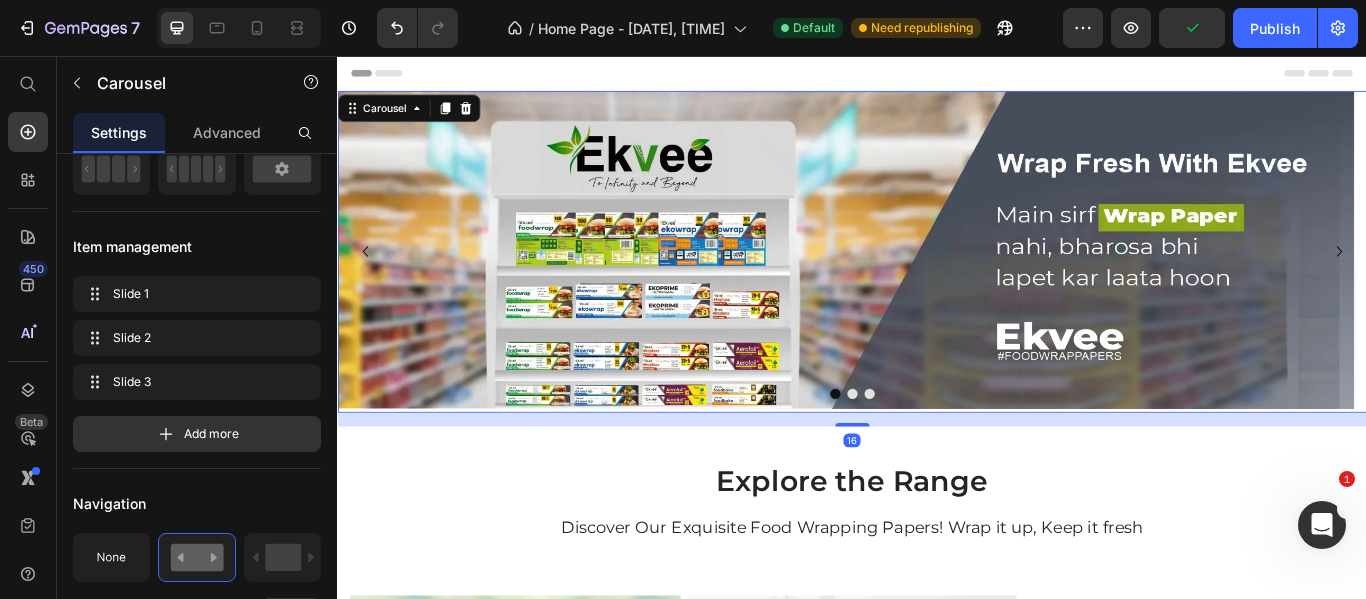 scroll, scrollTop: 0, scrollLeft: 0, axis: both 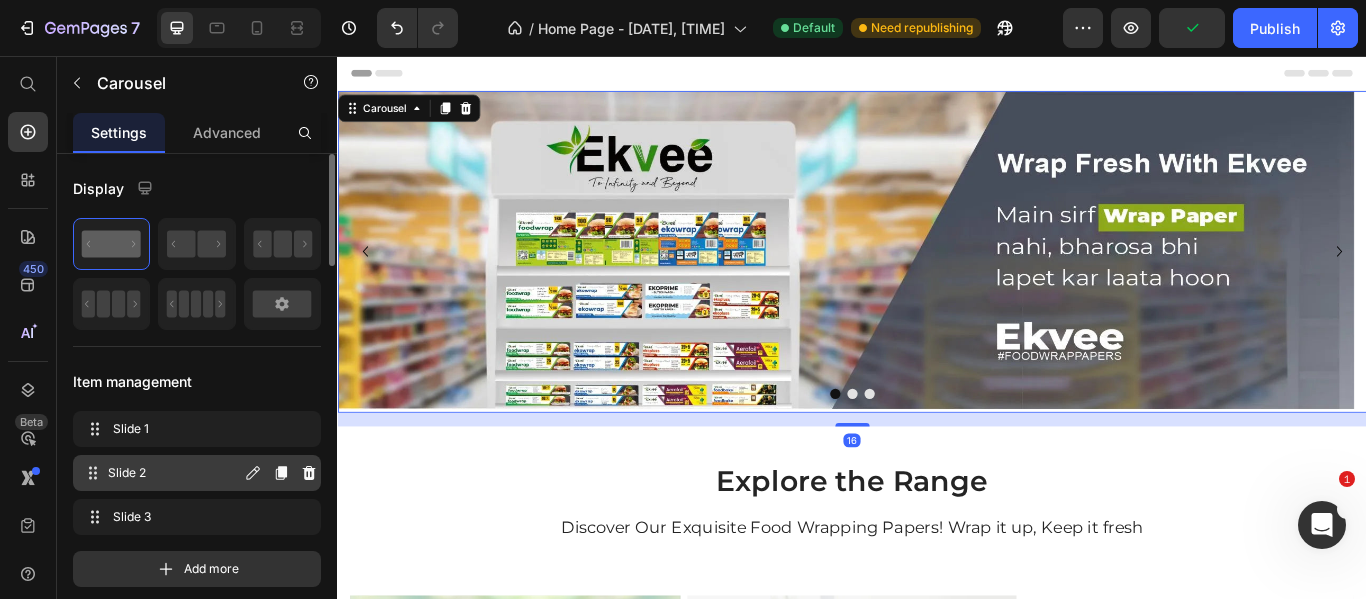 click on "Slide 2" at bounding box center [174, 473] 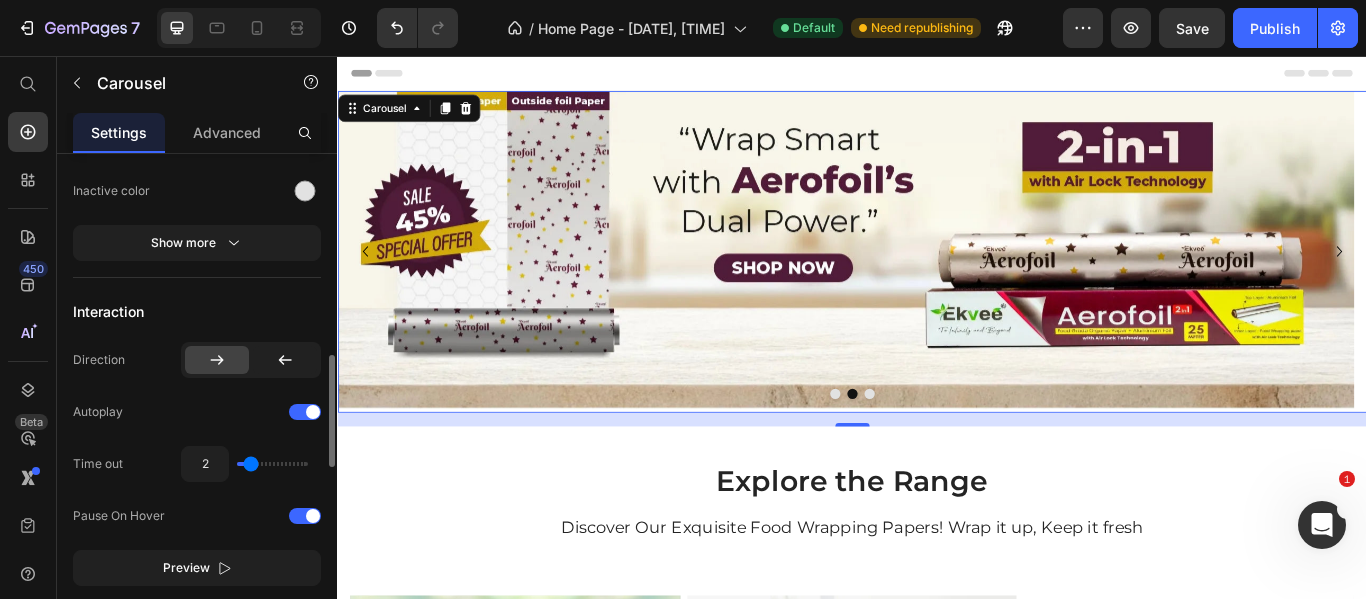 scroll, scrollTop: 400, scrollLeft: 0, axis: vertical 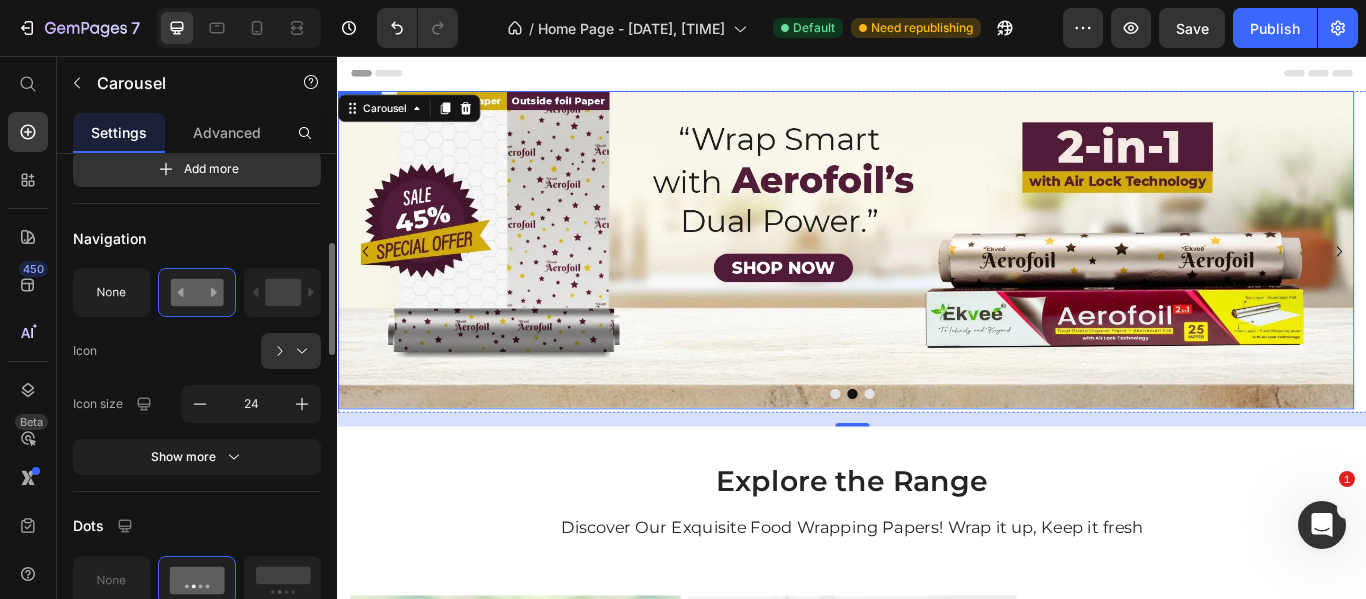 click at bounding box center [929, 282] 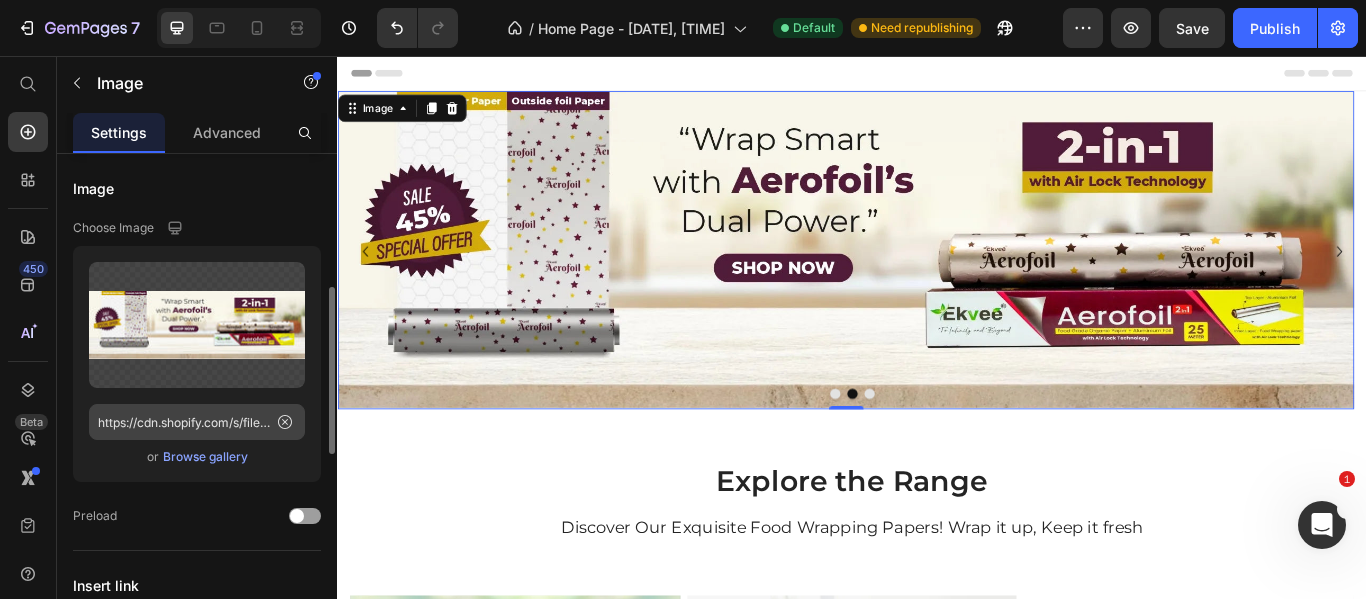 scroll, scrollTop: 100, scrollLeft: 0, axis: vertical 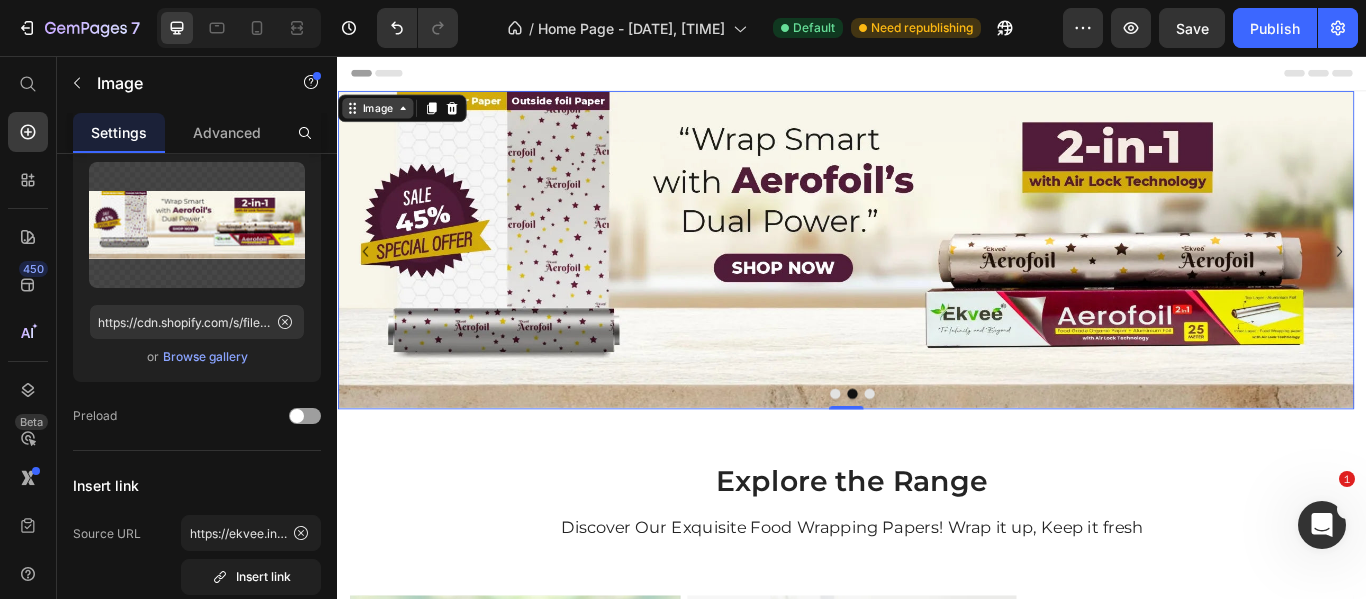 click on "Image" at bounding box center [383, 117] 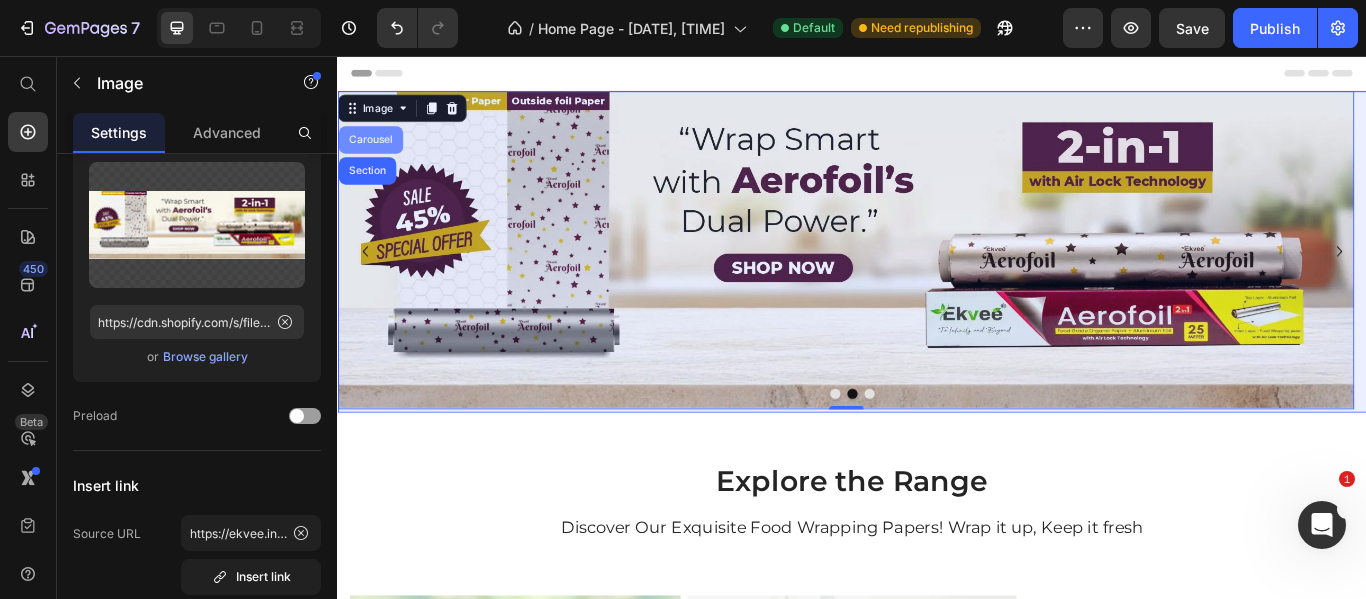 click on "Carousel" at bounding box center (375, 154) 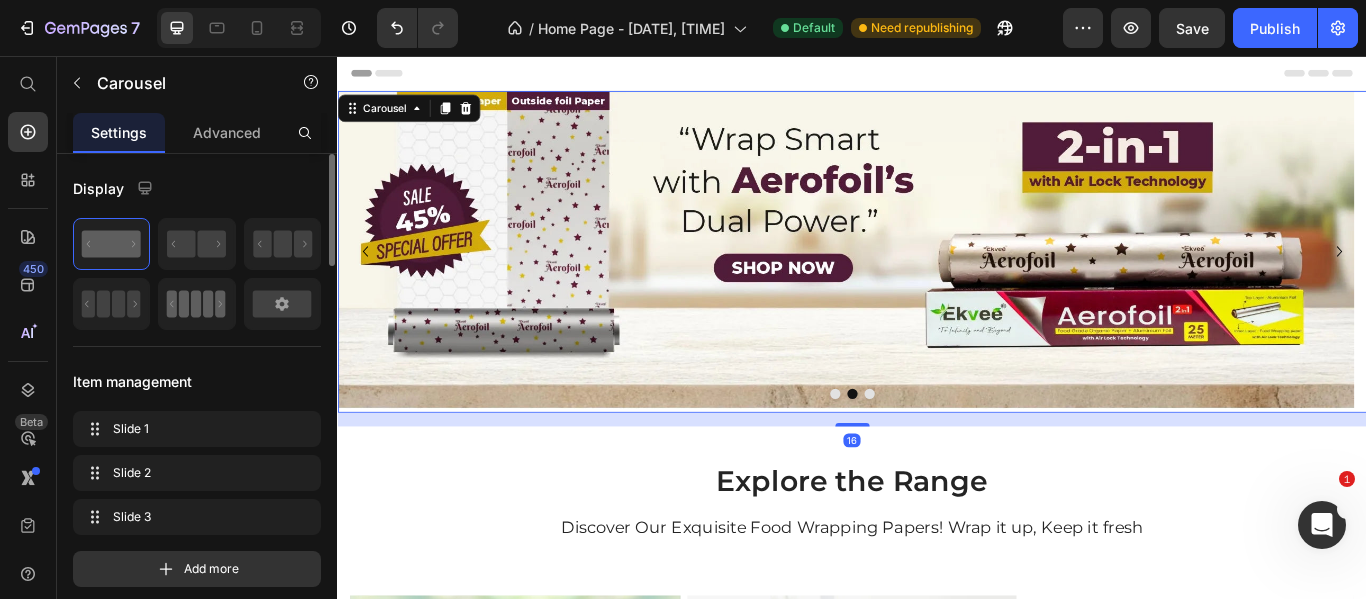 scroll, scrollTop: 300, scrollLeft: 0, axis: vertical 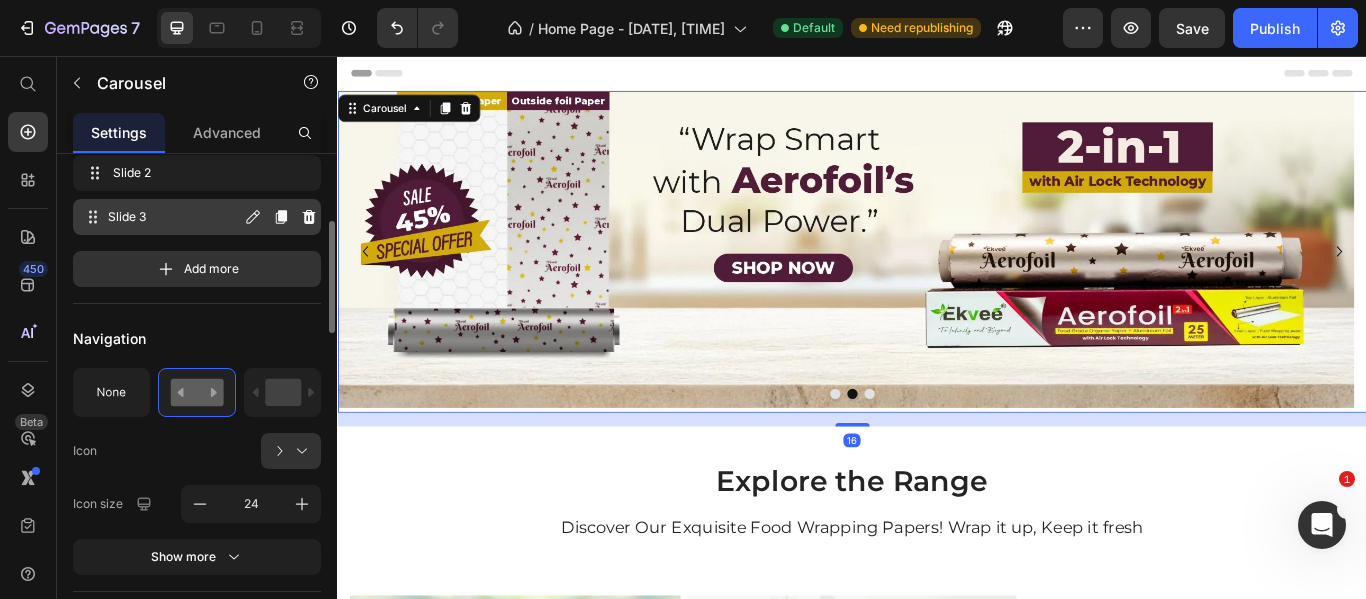 click on "Slide 3" at bounding box center (174, 217) 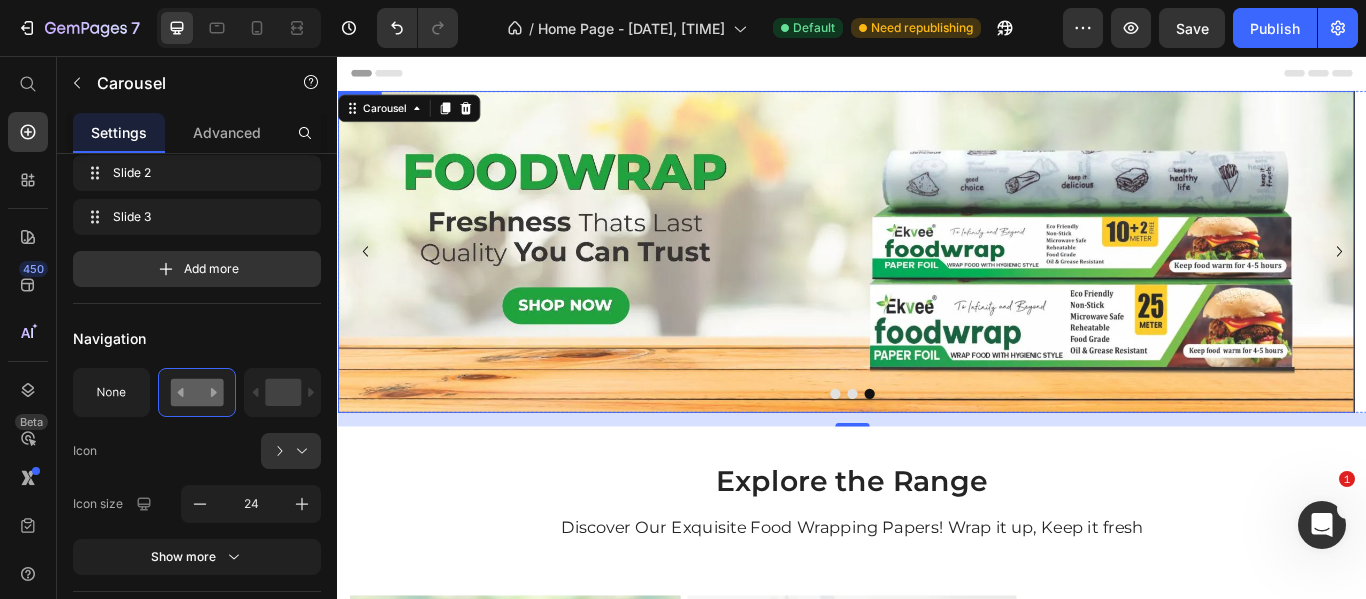 click at bounding box center [929, 284] 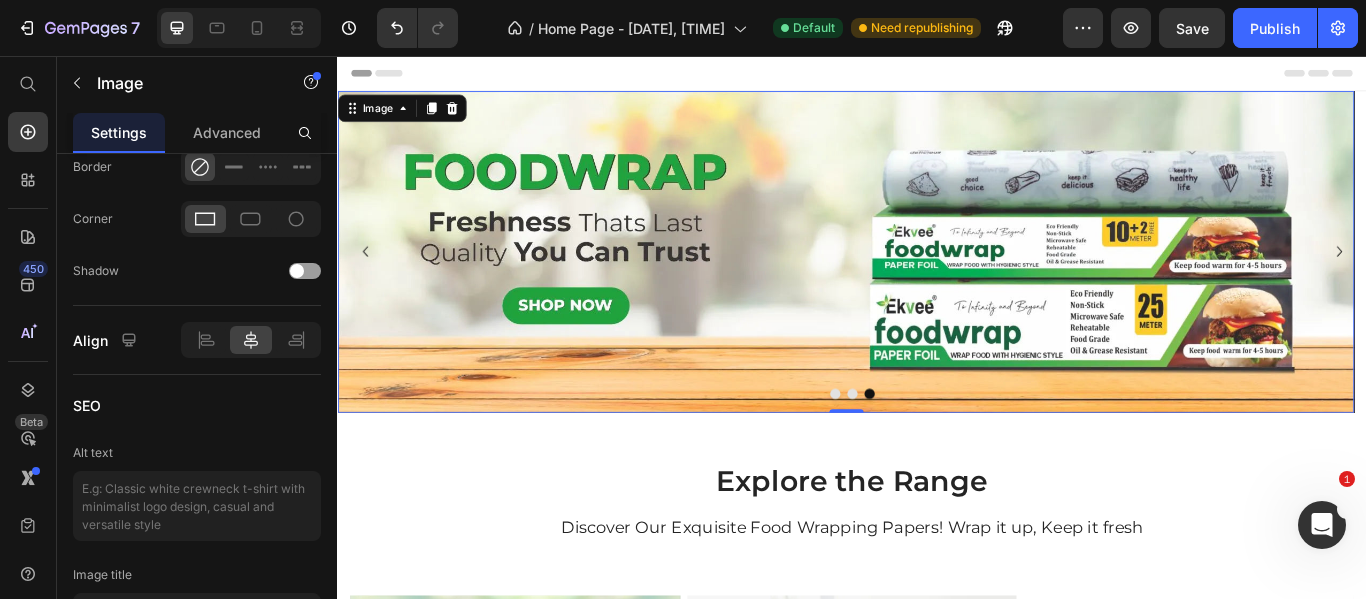 scroll, scrollTop: 1021, scrollLeft: 0, axis: vertical 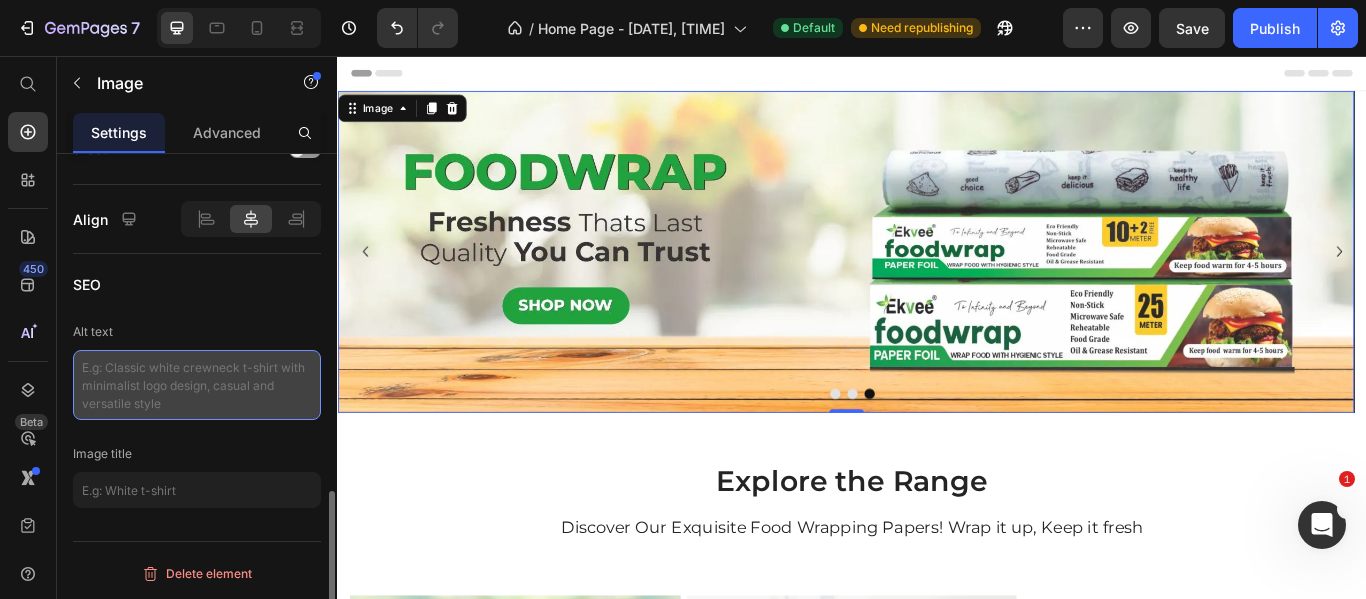 click at bounding box center [197, 385] 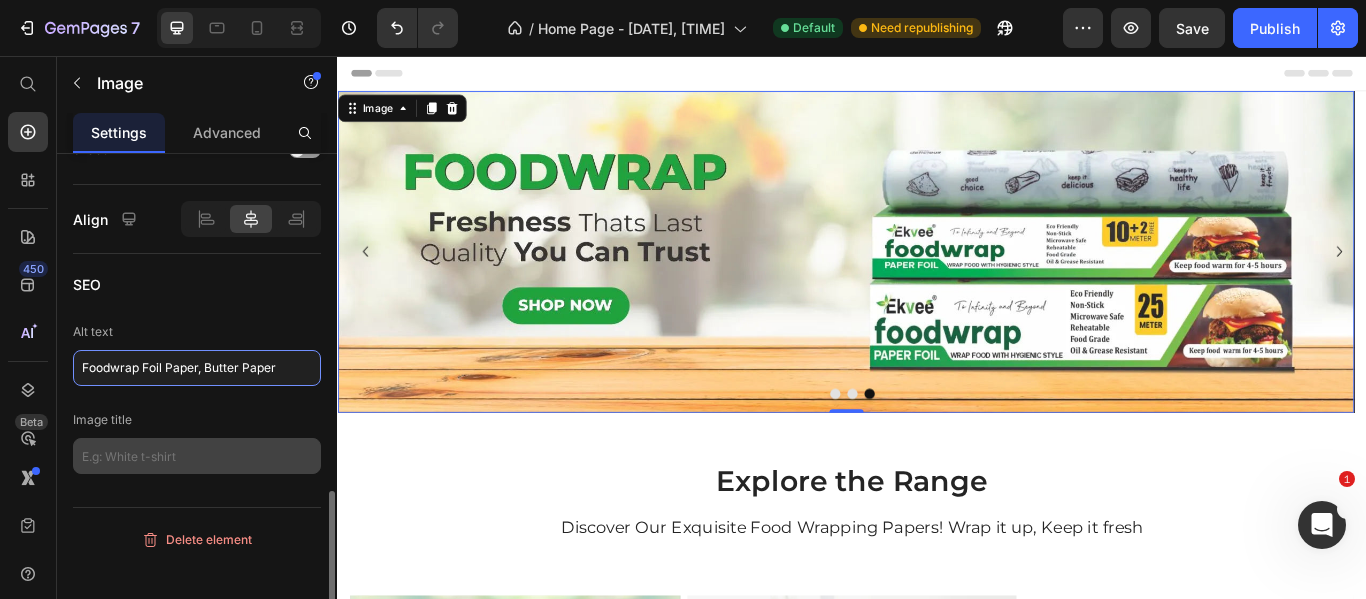 type on "Foodwrap Foil Paper, Butter Paper" 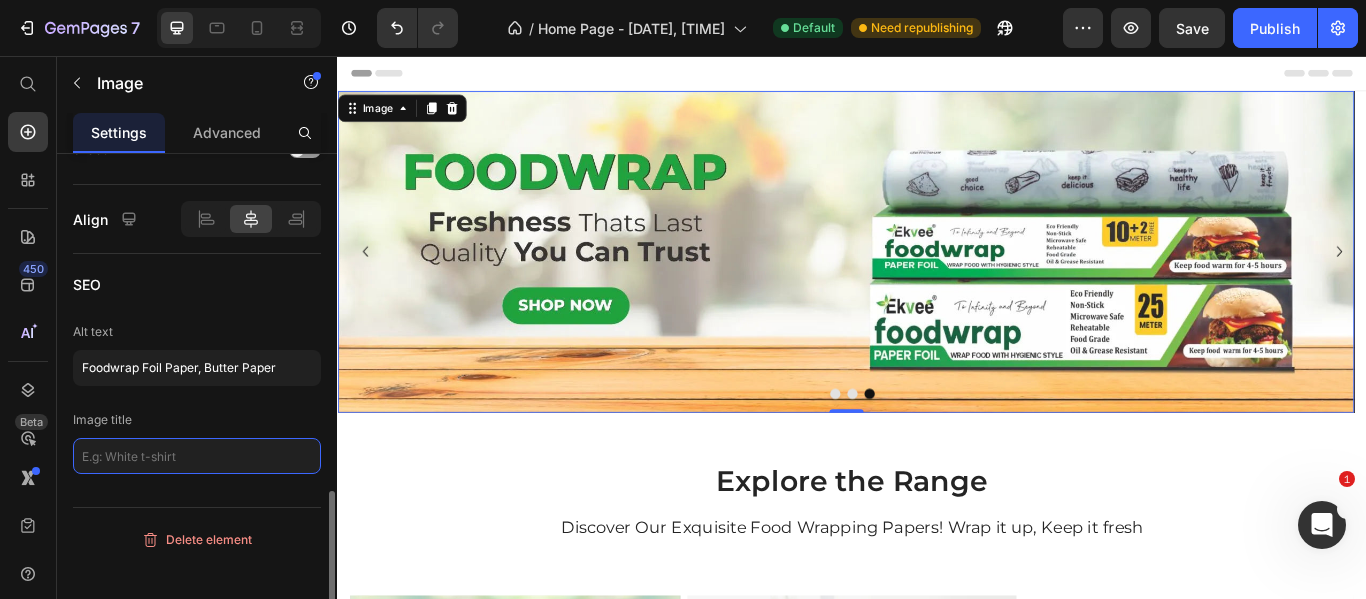 click on "Image title" 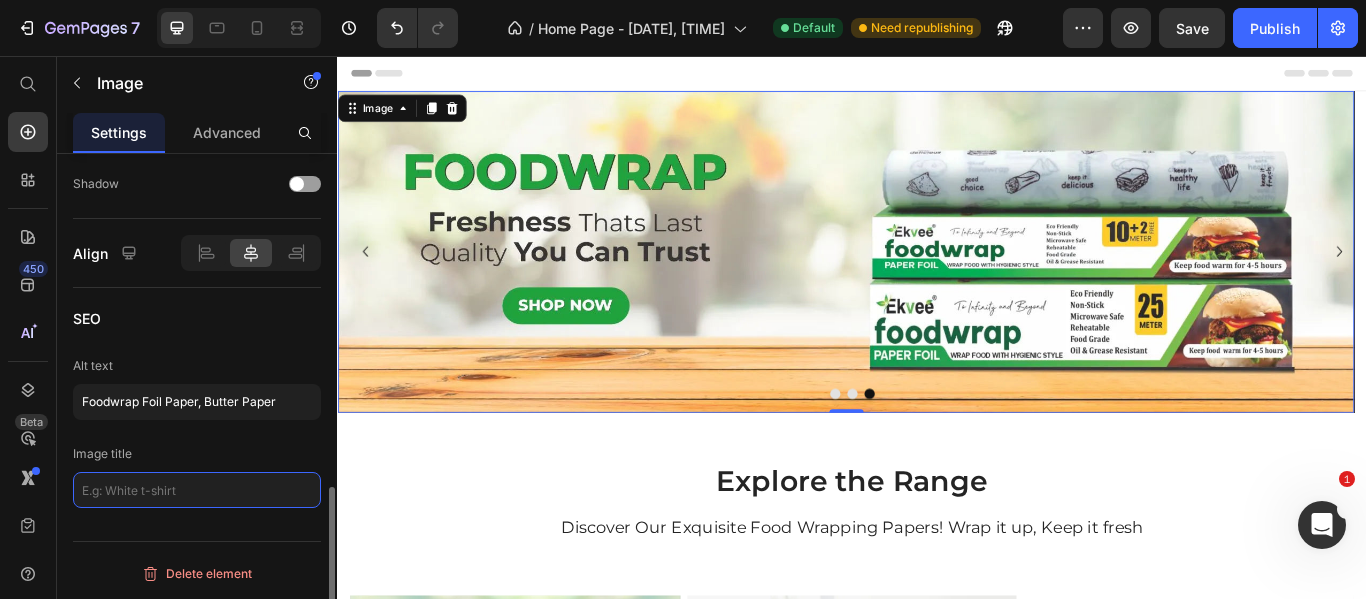 scroll, scrollTop: 987, scrollLeft: 0, axis: vertical 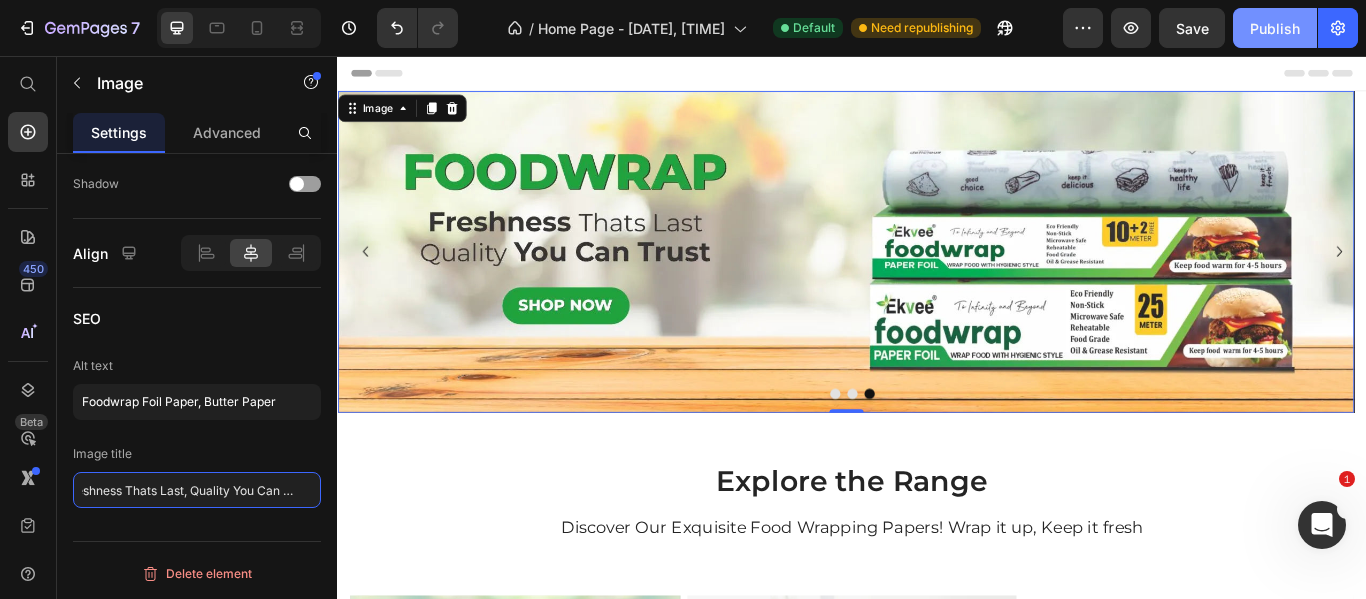 type on "Freshness Thats Last, Quality You Can Trust" 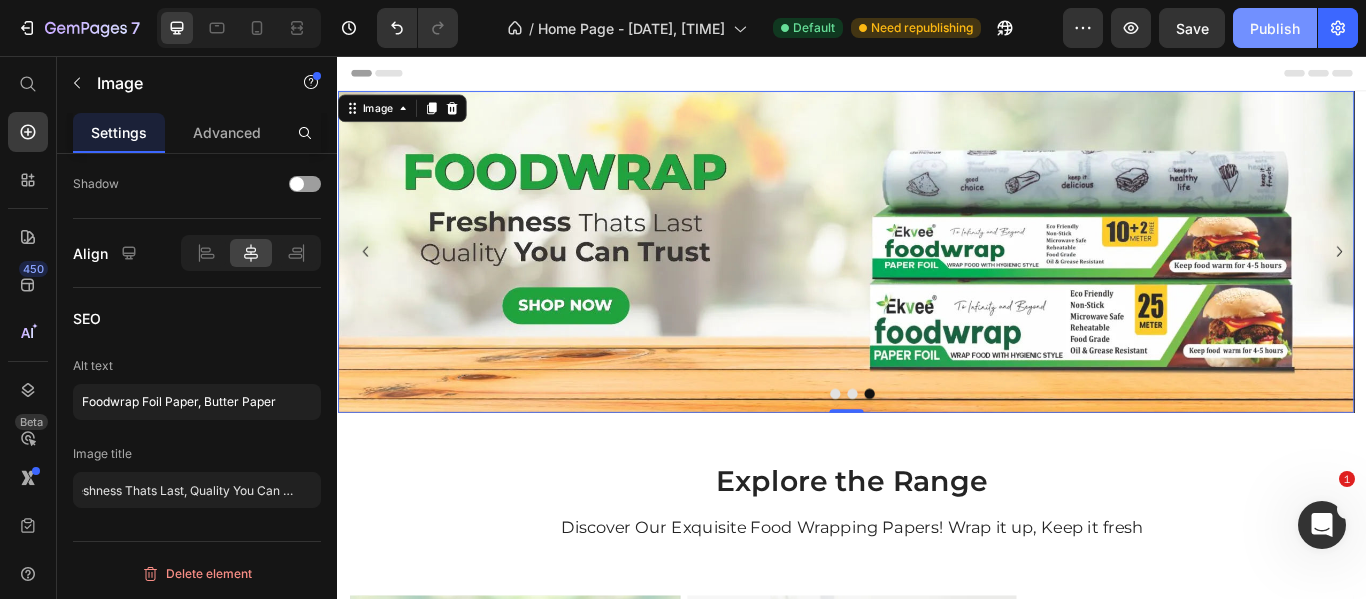 click on "Publish" at bounding box center (1275, 28) 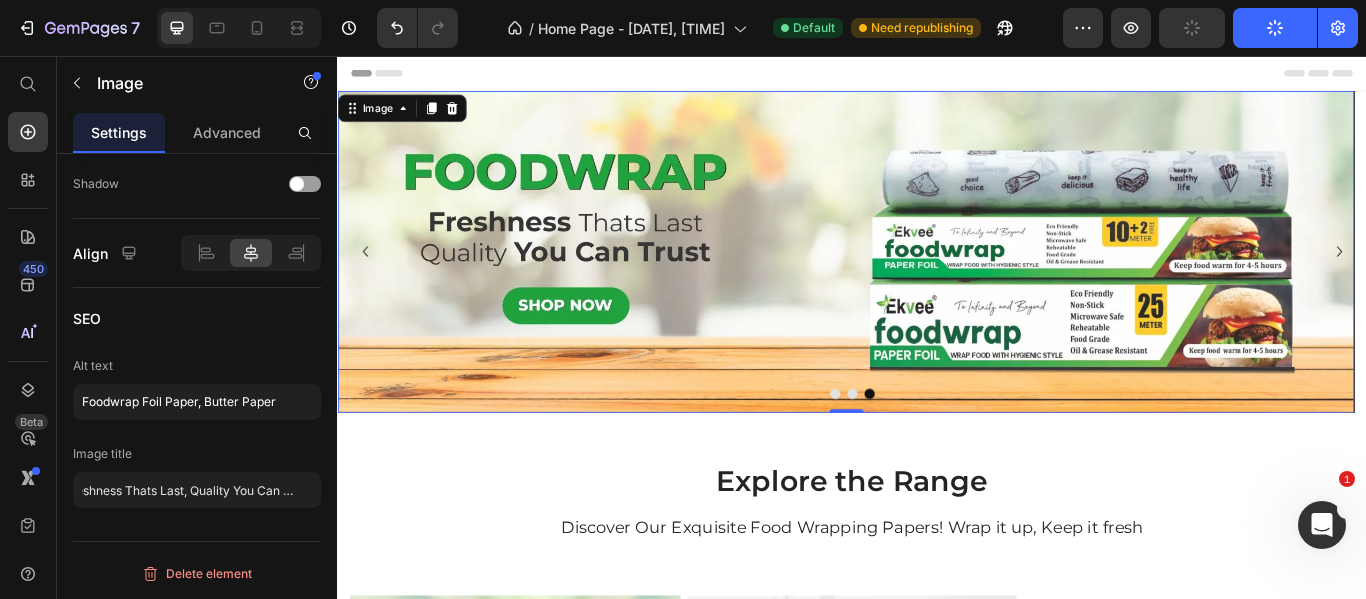 scroll, scrollTop: 0, scrollLeft: 0, axis: both 